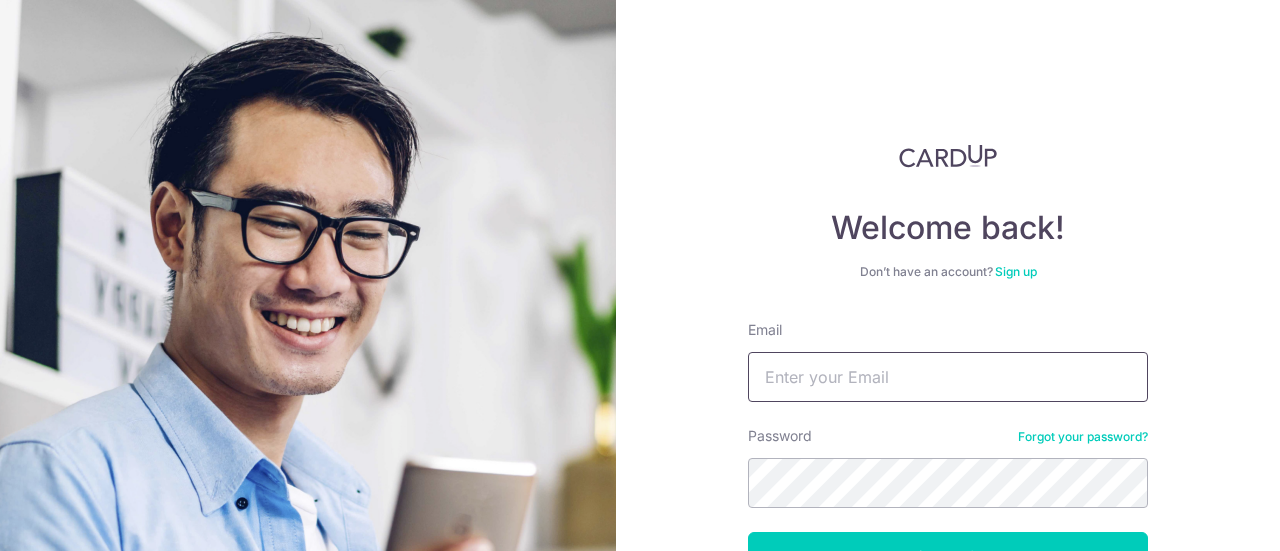 scroll, scrollTop: 0, scrollLeft: 0, axis: both 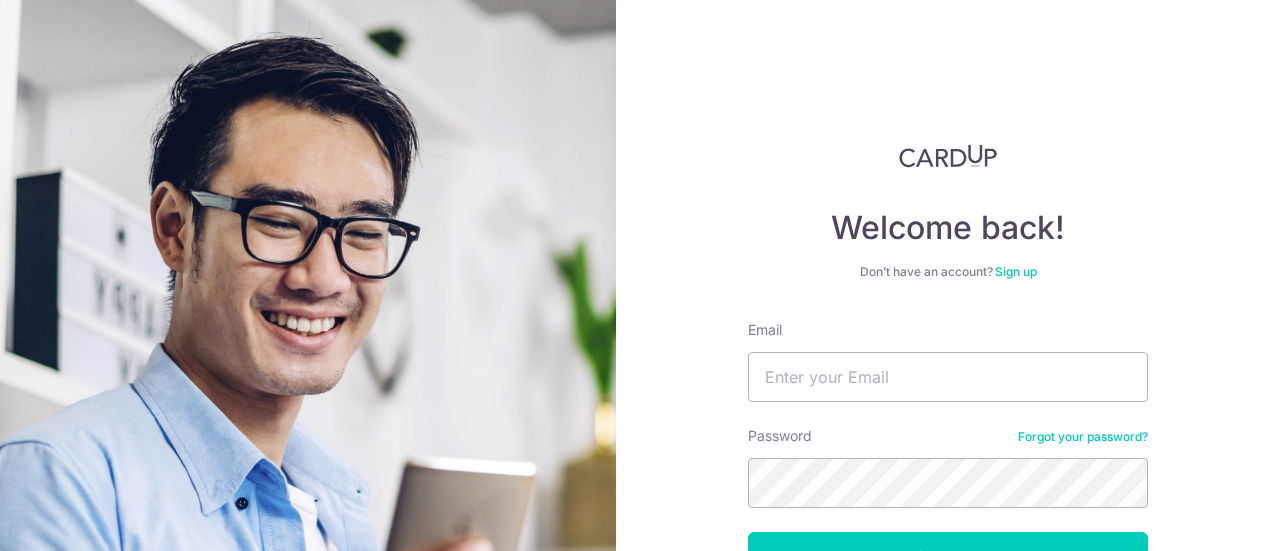 type on "danieltoong92@gmail.com" 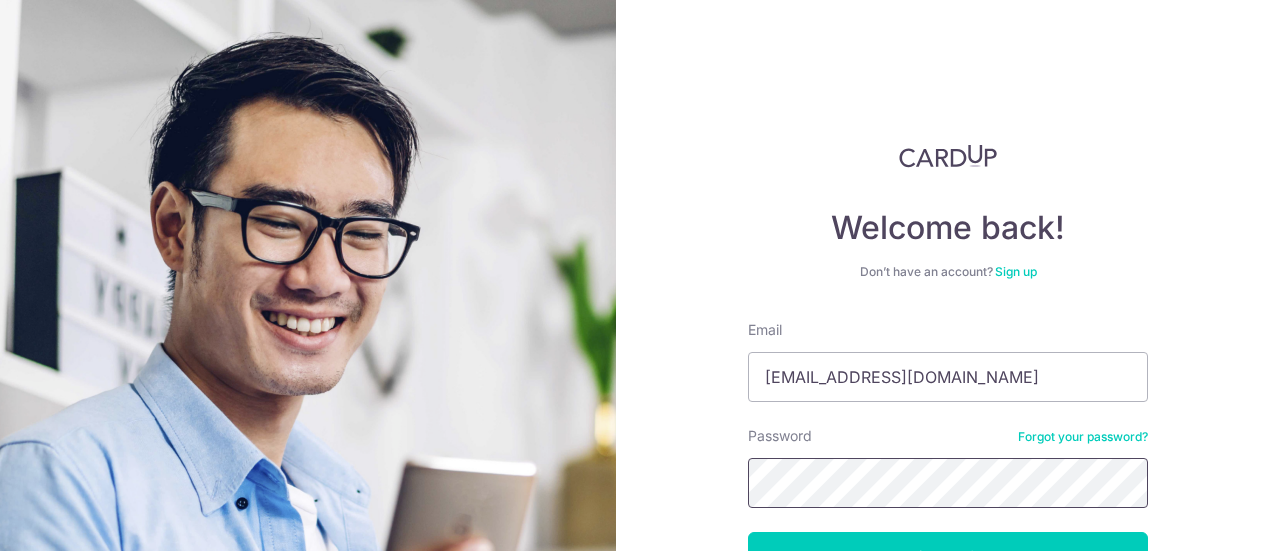 scroll, scrollTop: 133, scrollLeft: 0, axis: vertical 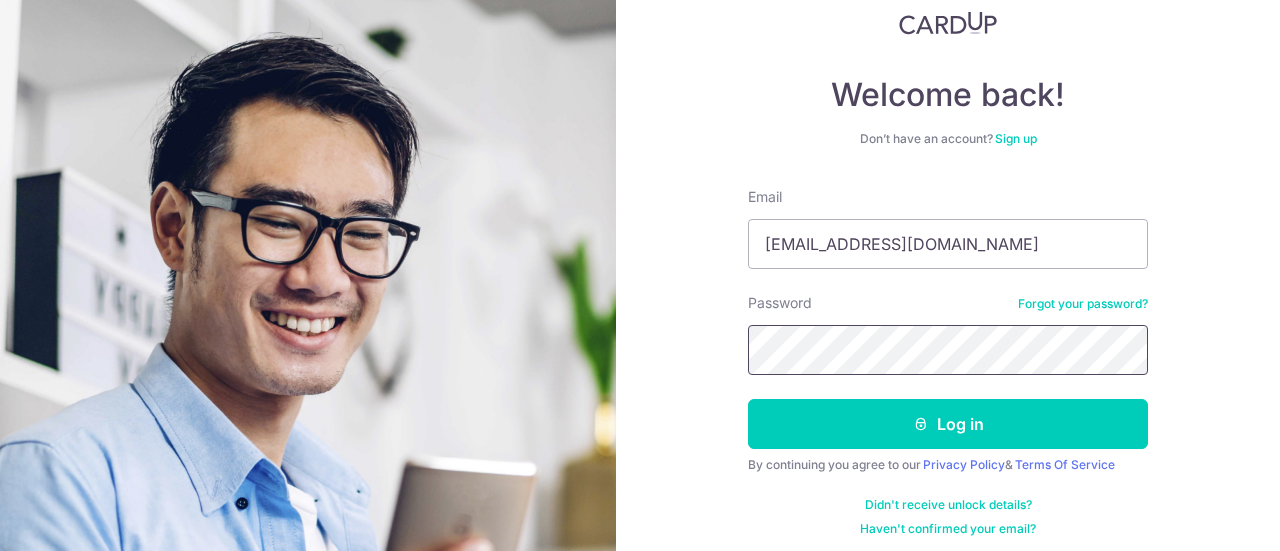 click on "Log in" at bounding box center (948, 424) 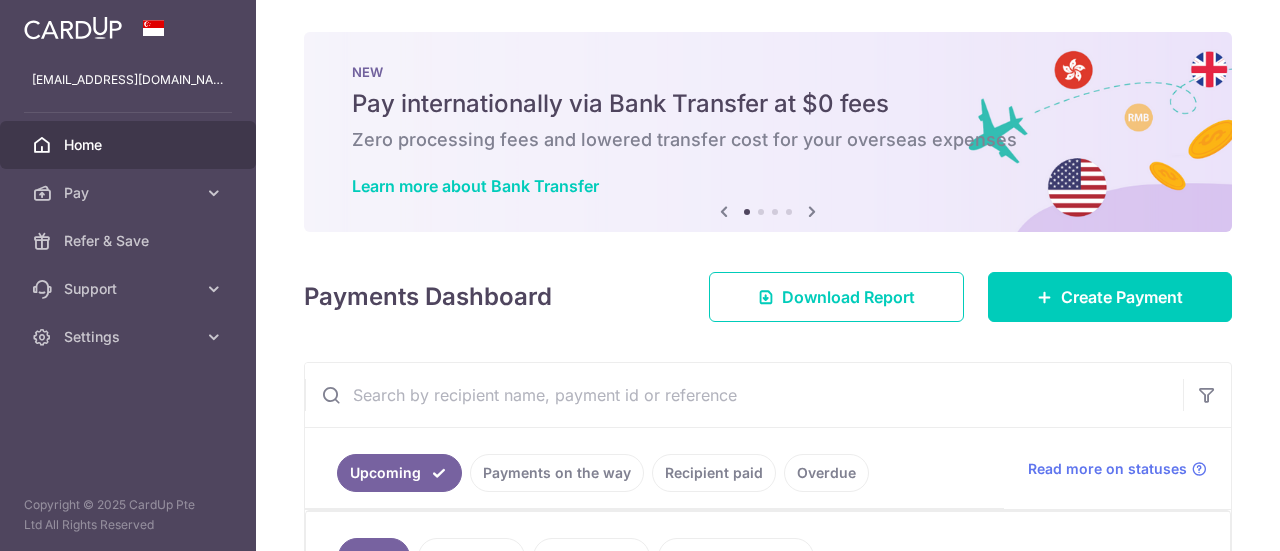 scroll, scrollTop: 0, scrollLeft: 0, axis: both 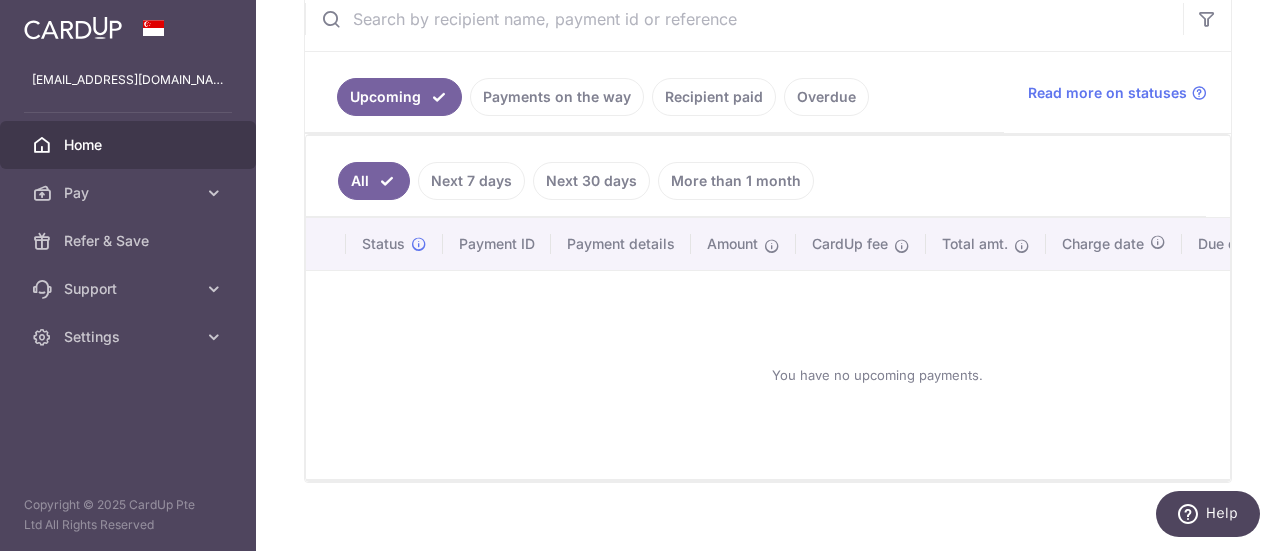 click on "Recipient paid" at bounding box center [714, 97] 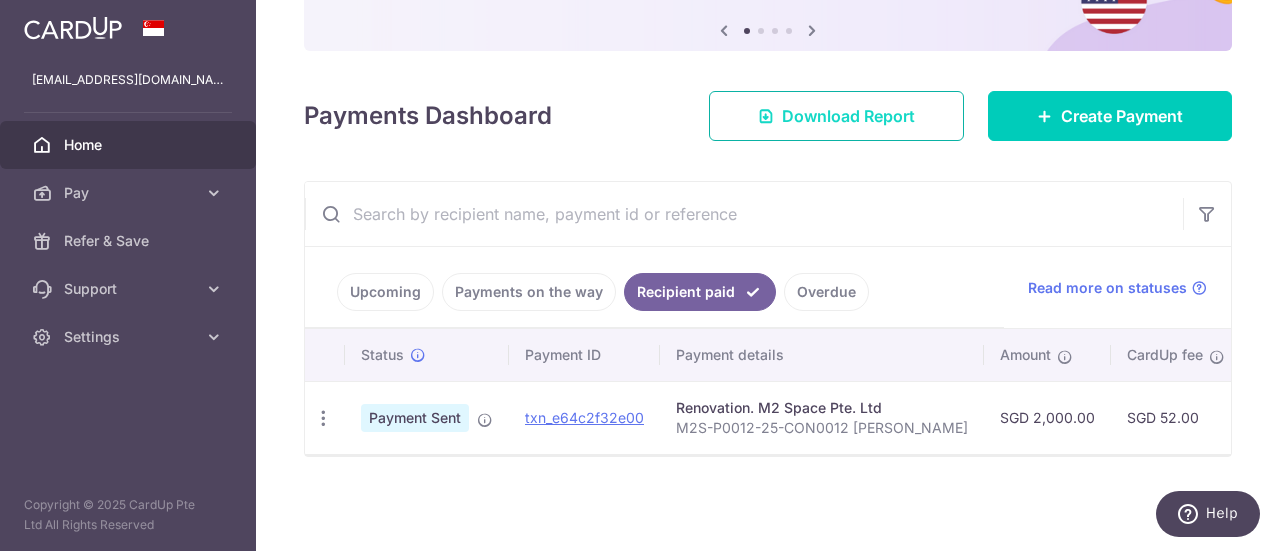 scroll, scrollTop: 210, scrollLeft: 0, axis: vertical 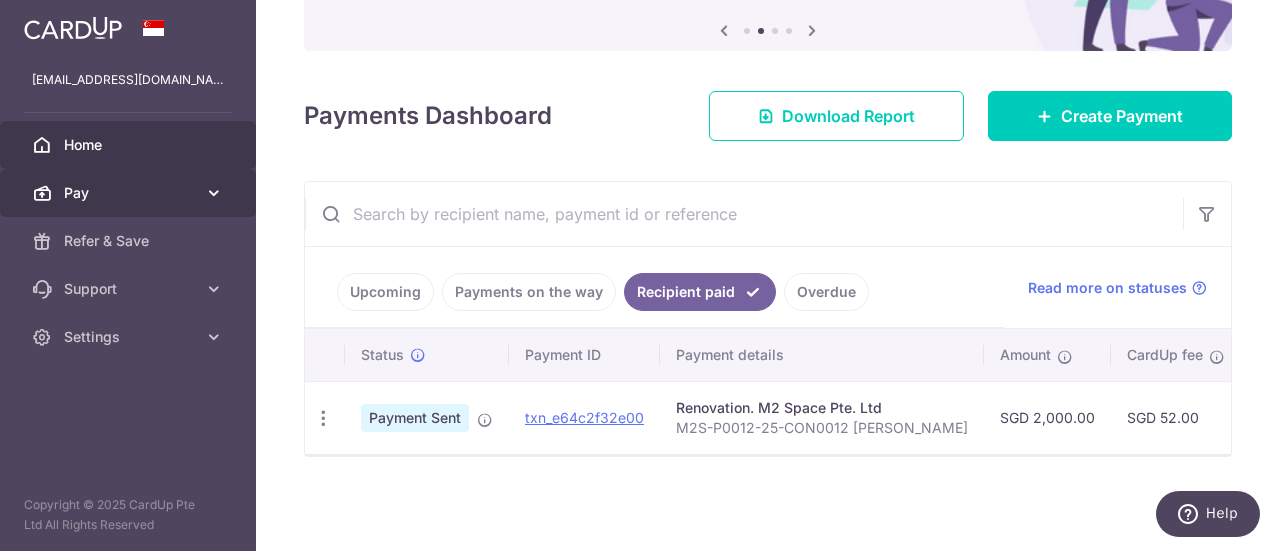click on "Pay" at bounding box center [130, 193] 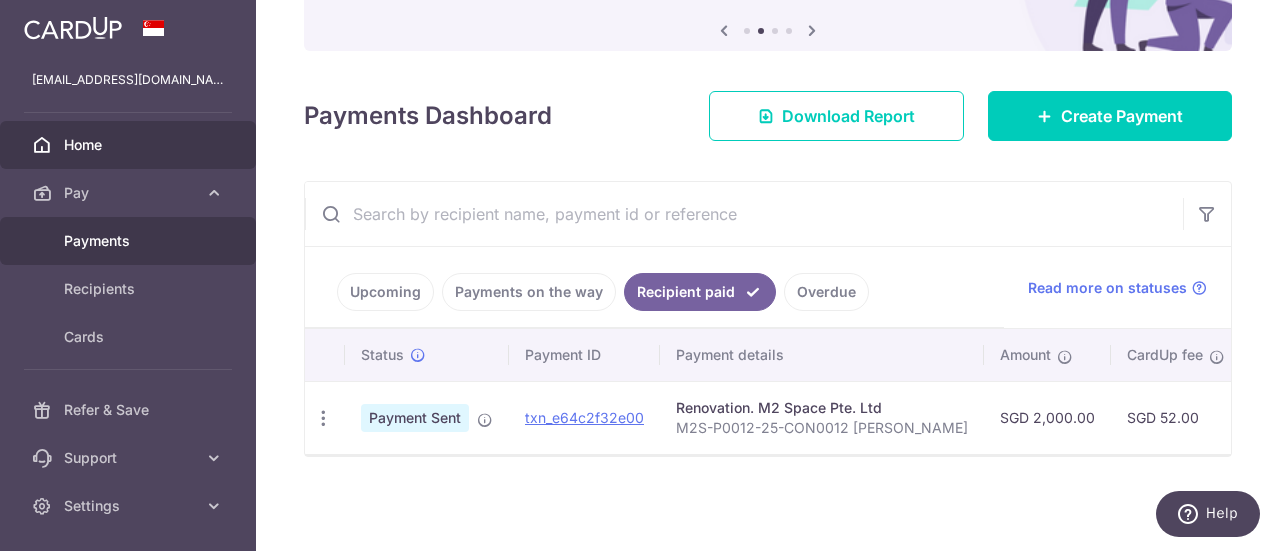 click on "Payments" at bounding box center (130, 241) 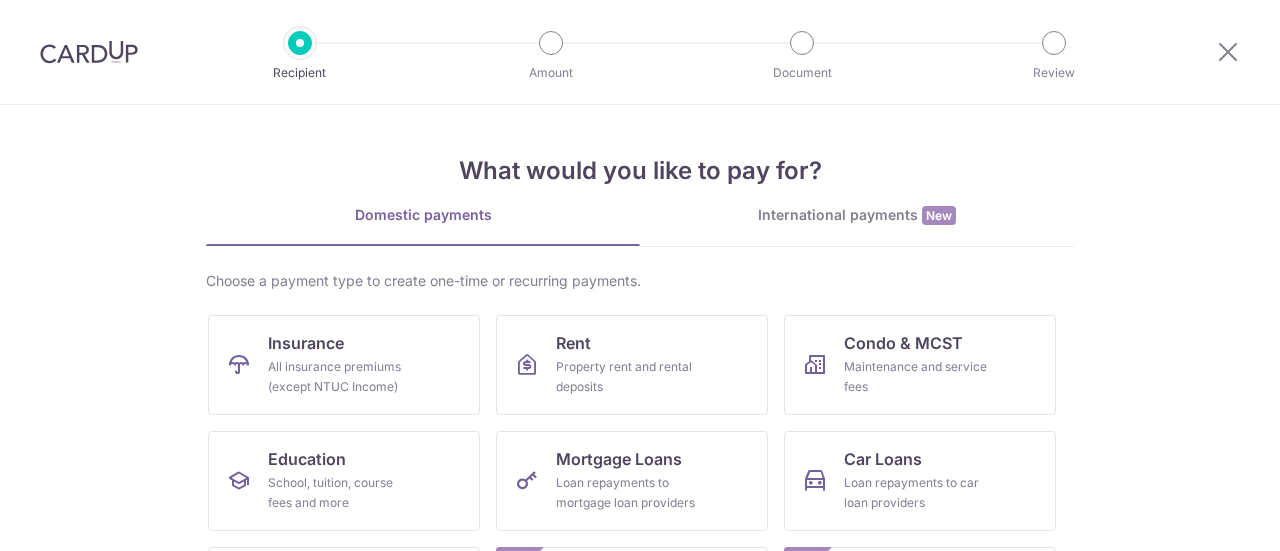 scroll, scrollTop: 0, scrollLeft: 0, axis: both 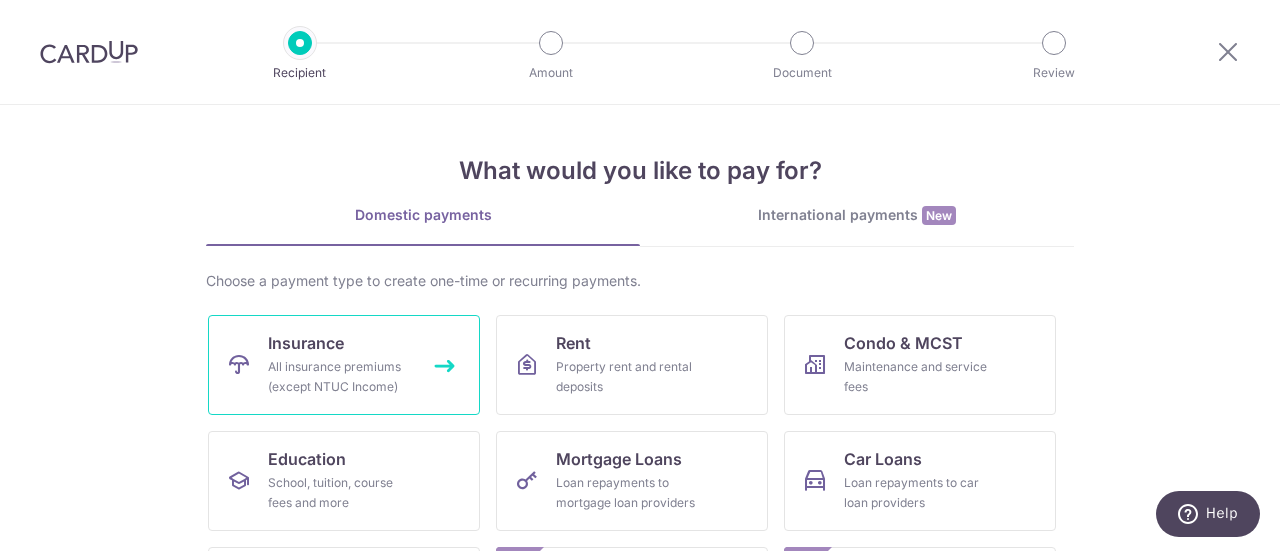 click on "All insurance premiums (except NTUC Income)" at bounding box center [340, 377] 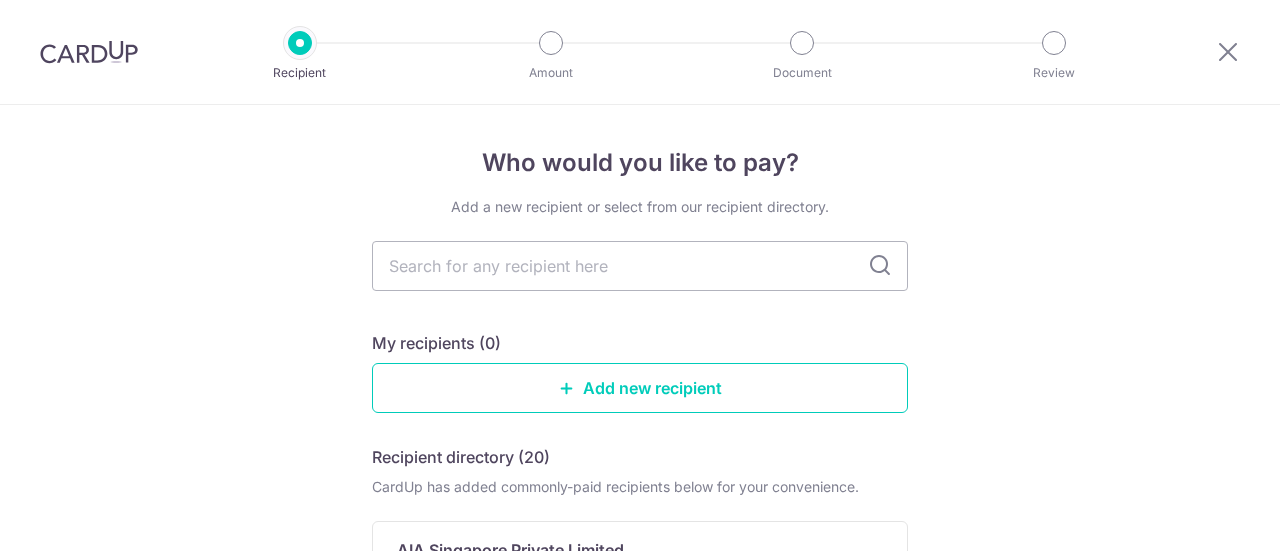 scroll, scrollTop: 0, scrollLeft: 0, axis: both 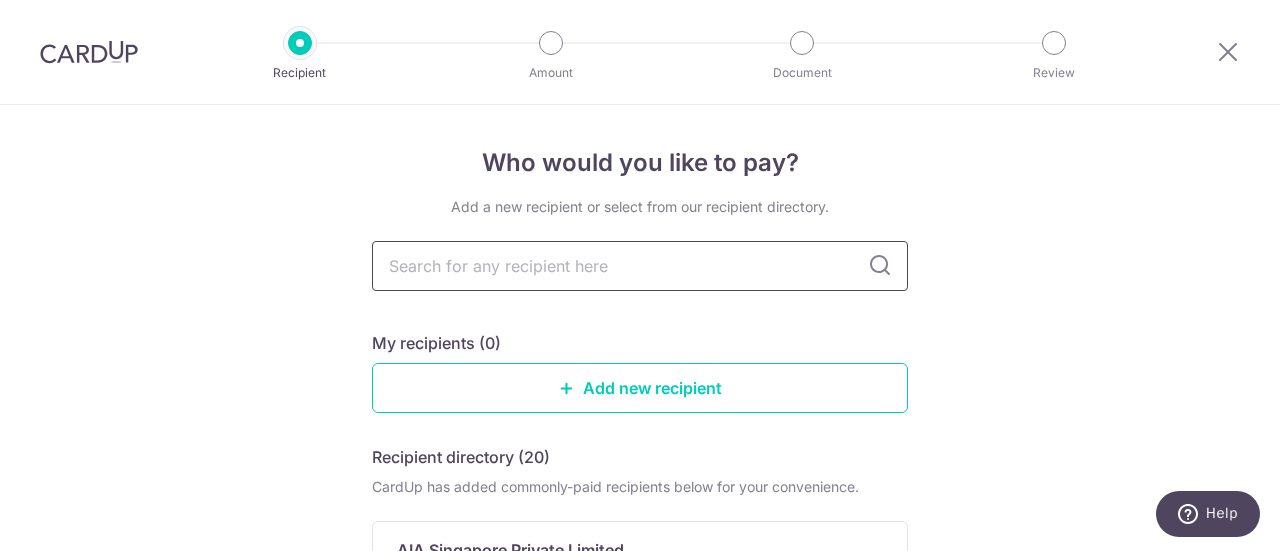 click at bounding box center [640, 266] 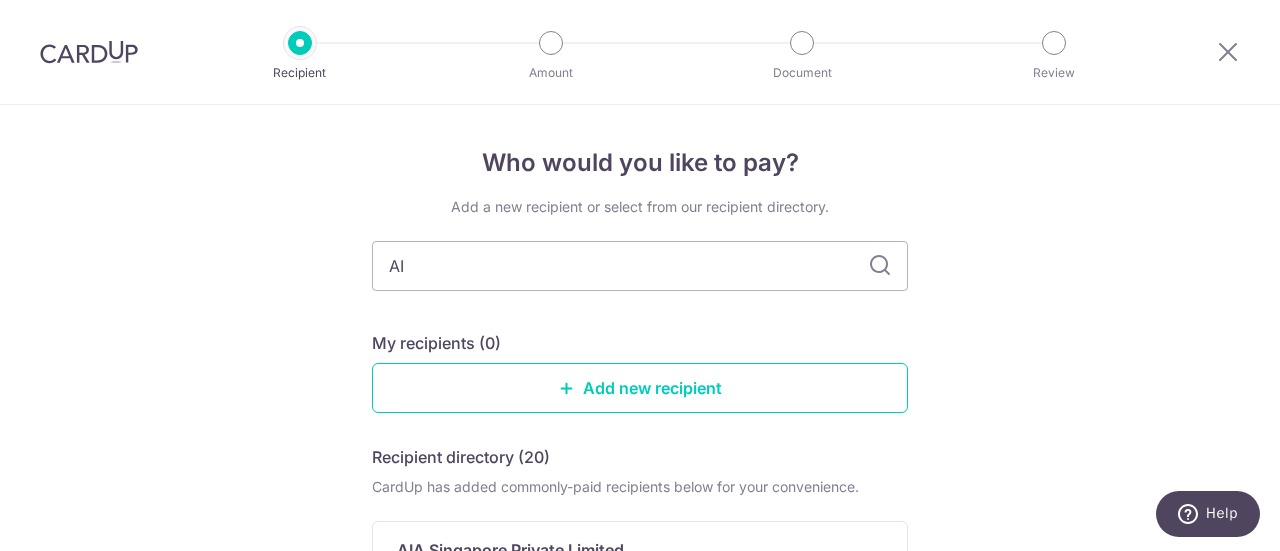 type on "AIA" 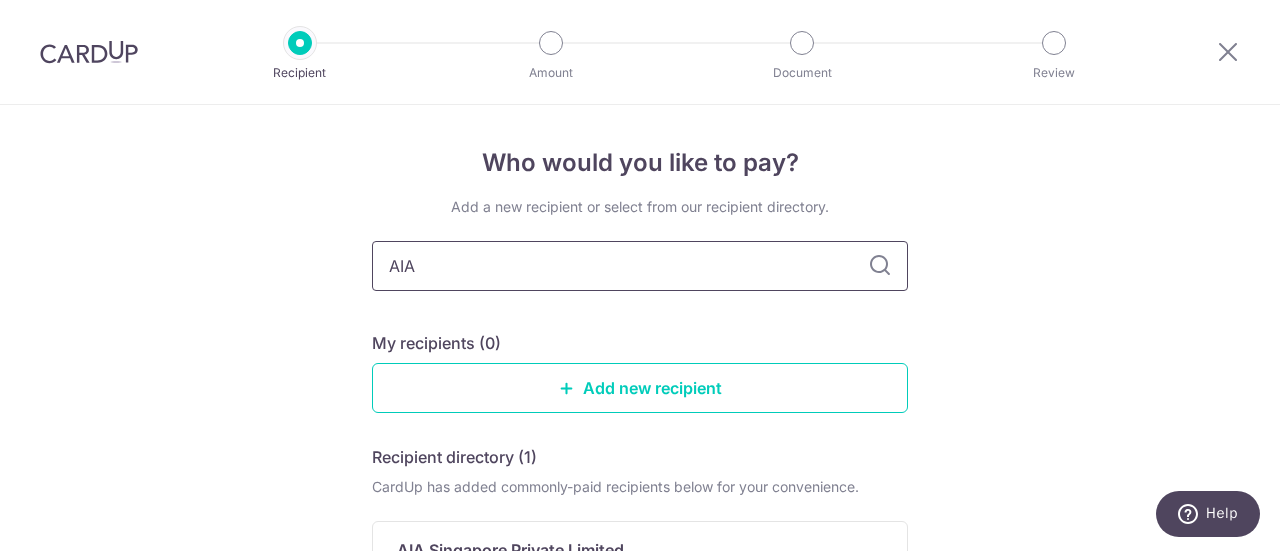 click on "AIA" at bounding box center [640, 266] 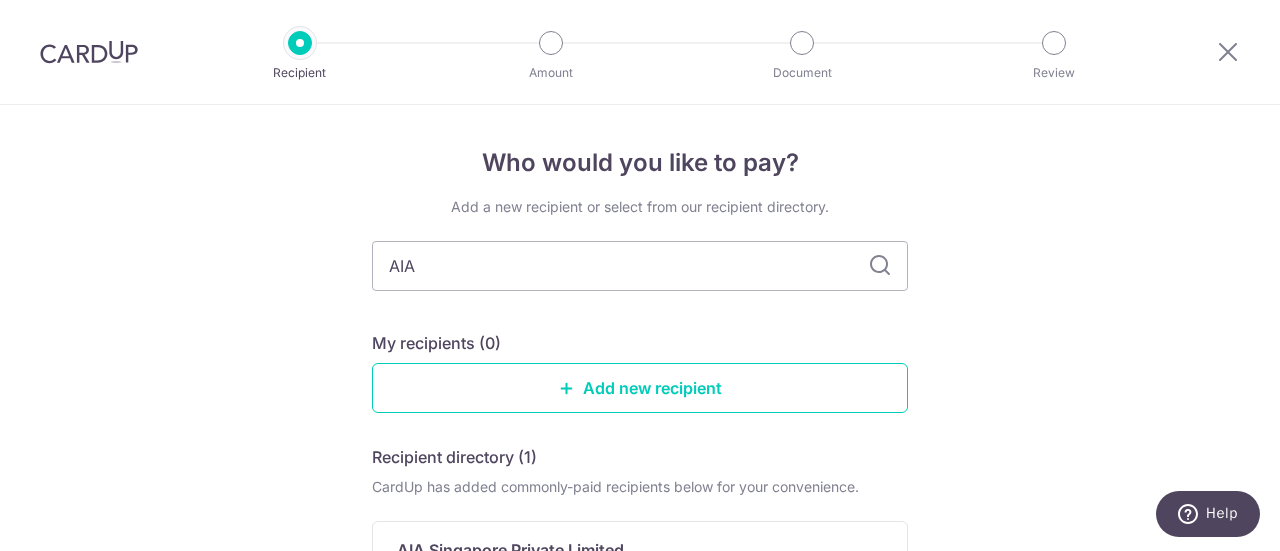 click at bounding box center (880, 266) 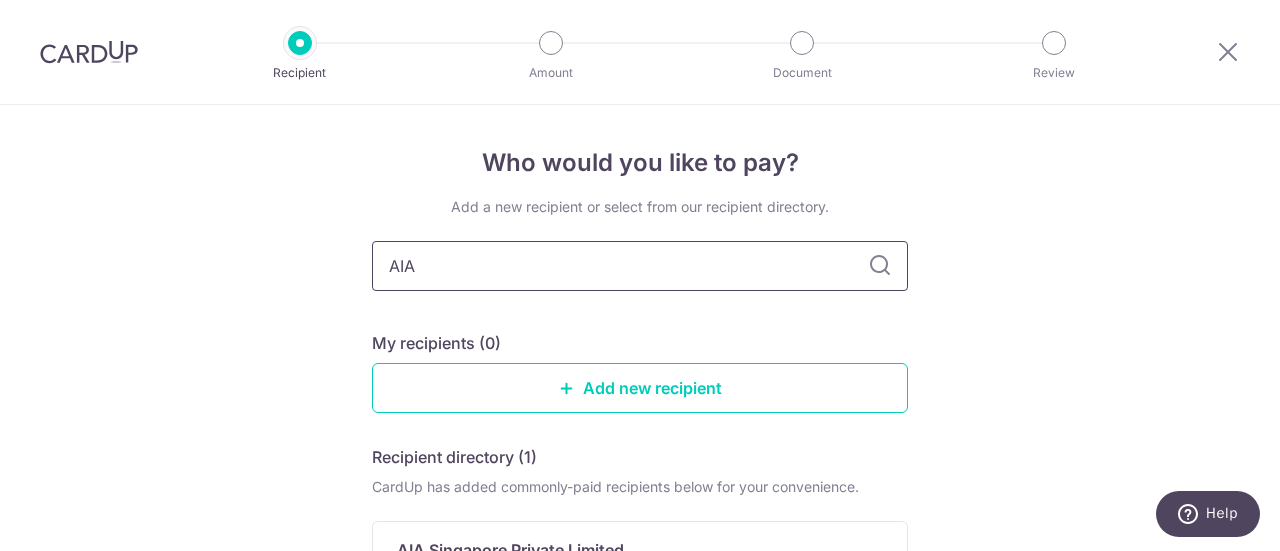 click on "AIA" at bounding box center [640, 266] 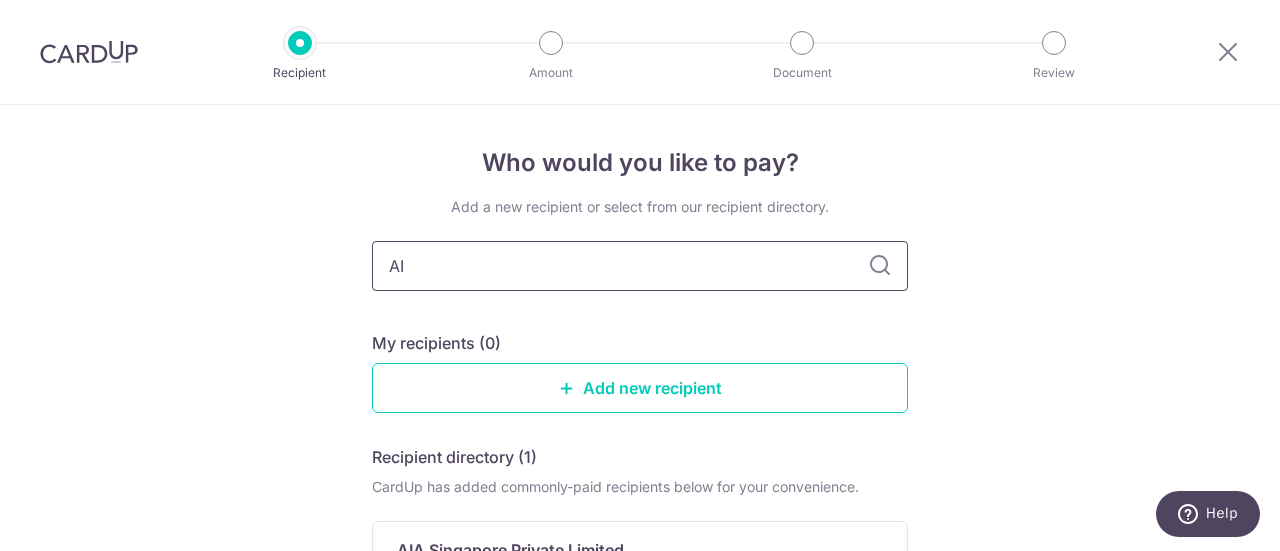 type on "A" 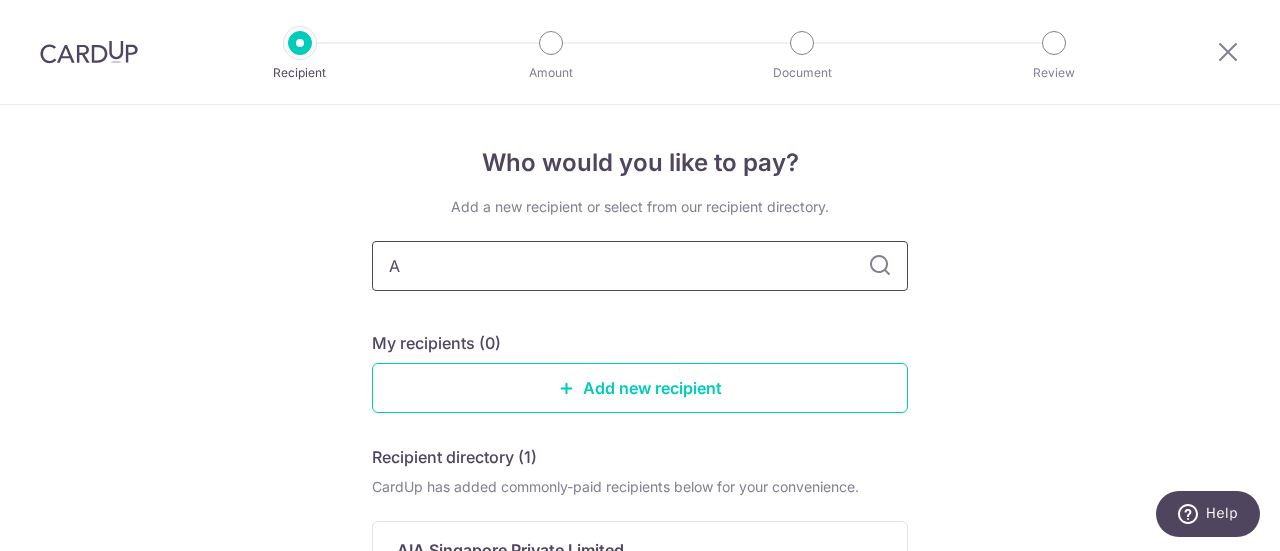 type 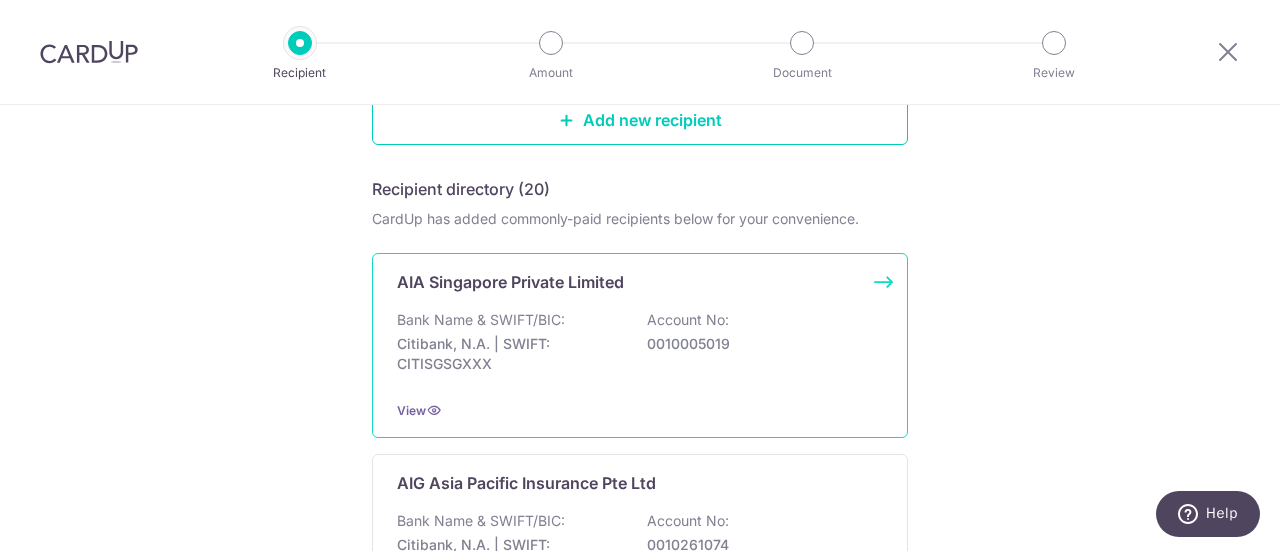 scroll, scrollTop: 266, scrollLeft: 0, axis: vertical 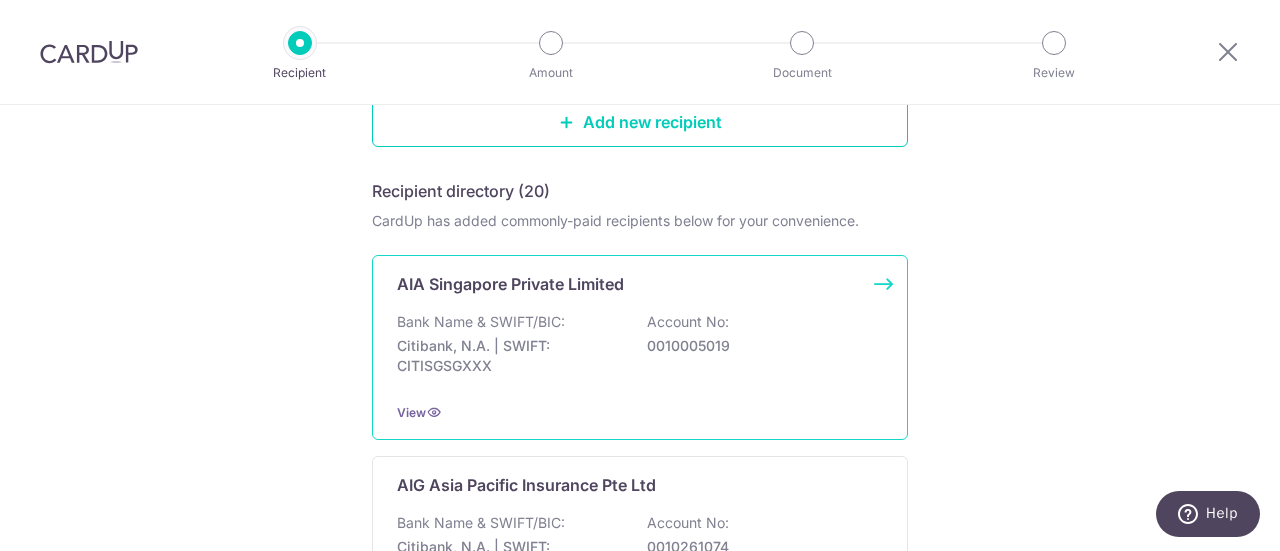 click on "AIA Singapore Private Limited
Bank Name & SWIFT/BIC:
Citibank, N.A. | SWIFT: CITISGSGXXX
Account No:
0010005019
View" at bounding box center [640, 347] 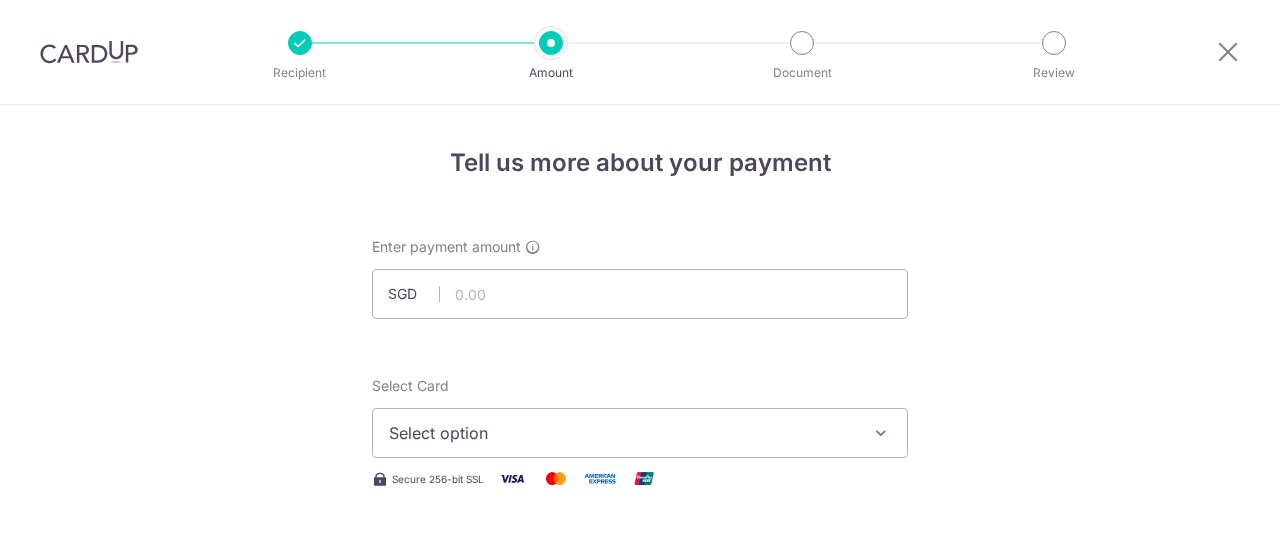 scroll, scrollTop: 0, scrollLeft: 0, axis: both 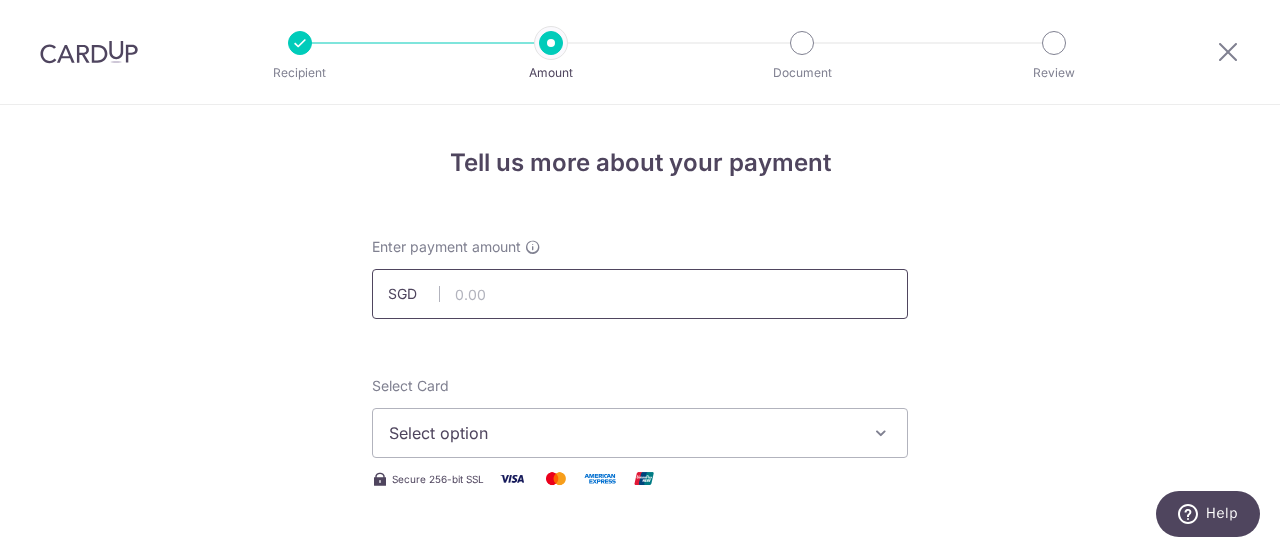 click at bounding box center [640, 294] 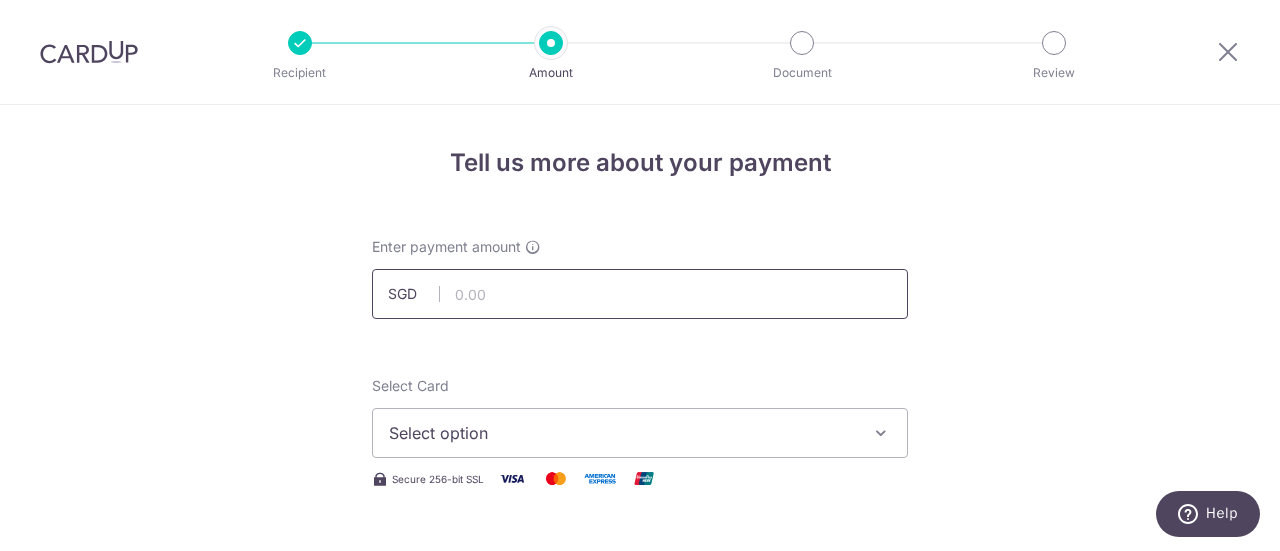 click at bounding box center (640, 294) 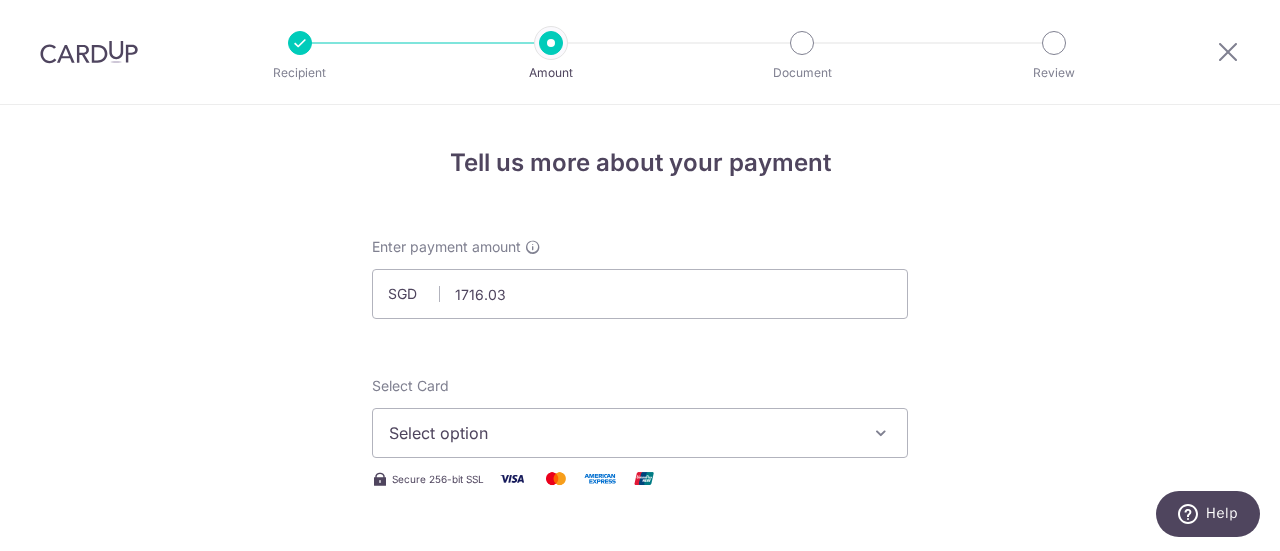 type on "1,716.03" 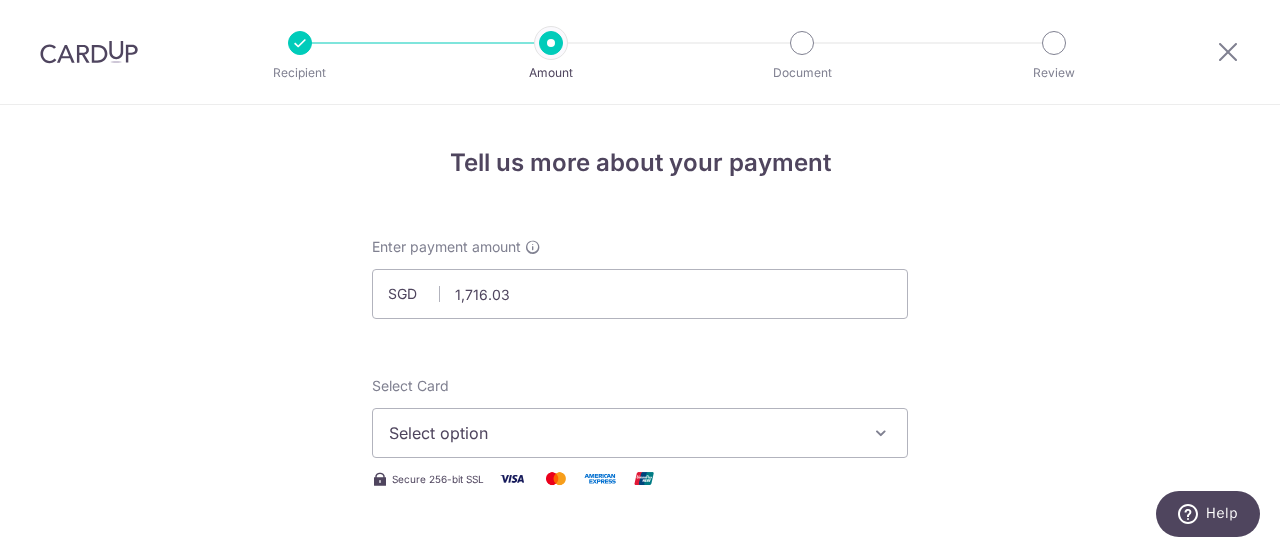 click on "Select Card
Select option
Add credit card
Your Cards
**** 6953" at bounding box center [640, 417] 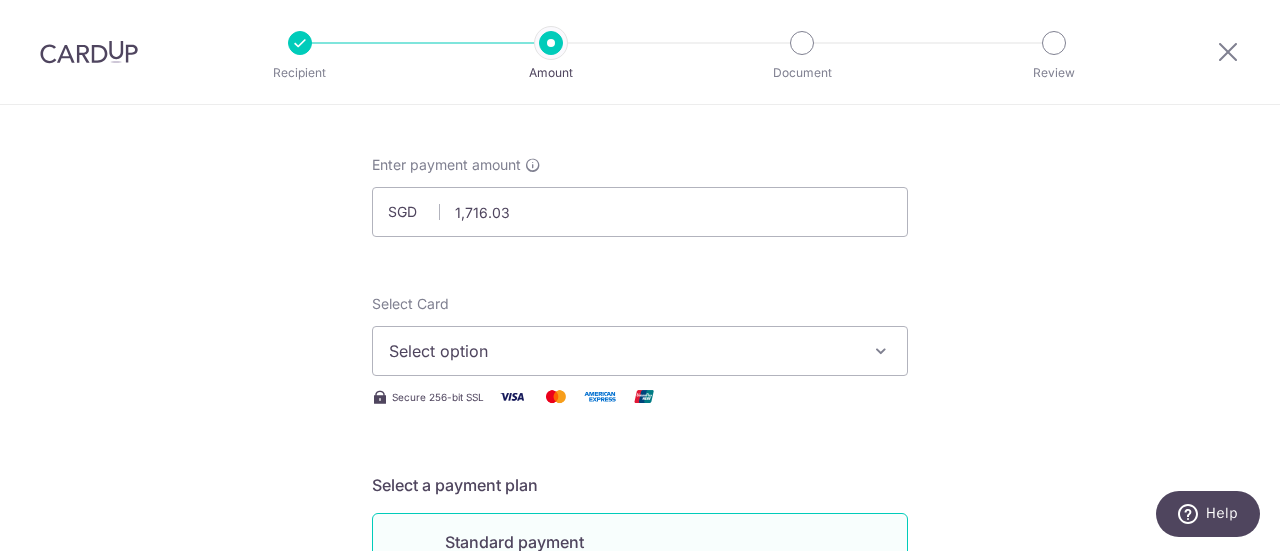 scroll, scrollTop: 133, scrollLeft: 0, axis: vertical 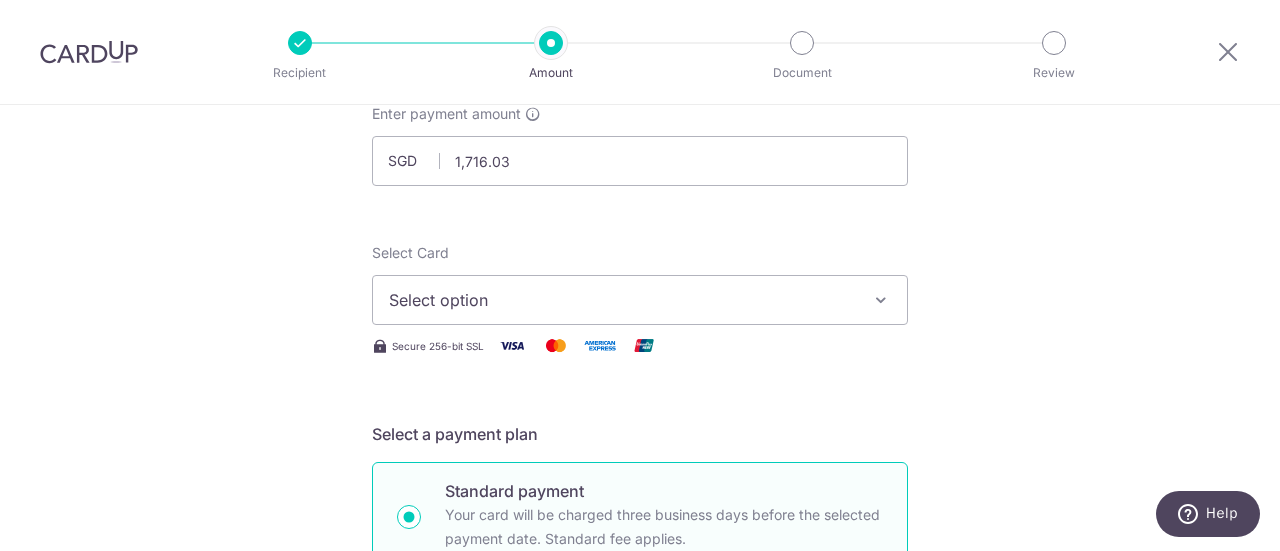 click on "Select option" at bounding box center [622, 300] 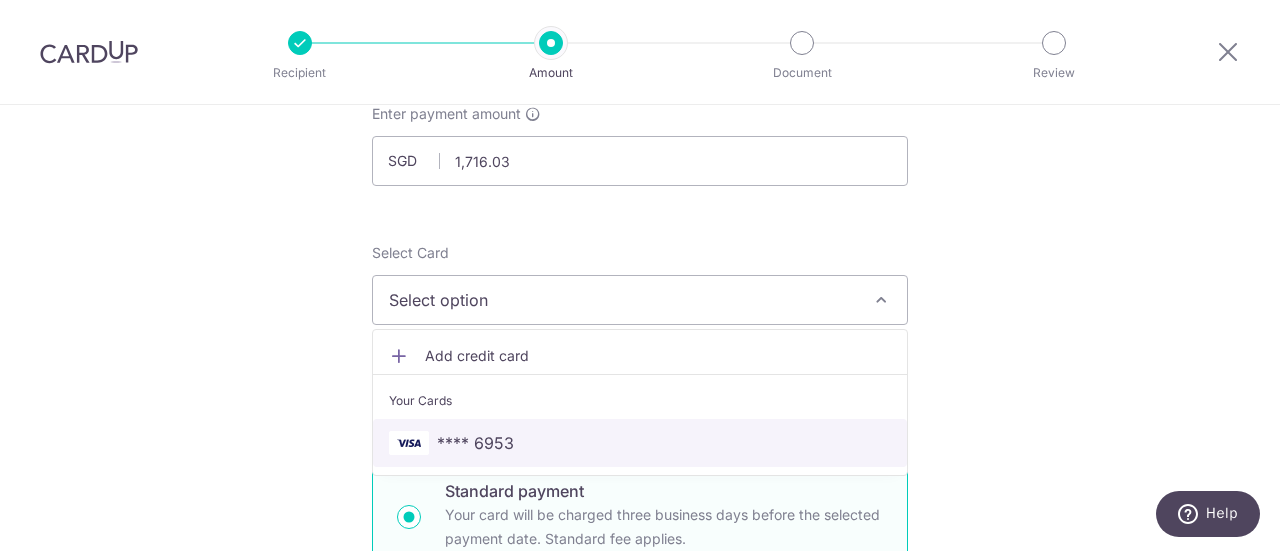 click on "**** 6953" at bounding box center (640, 443) 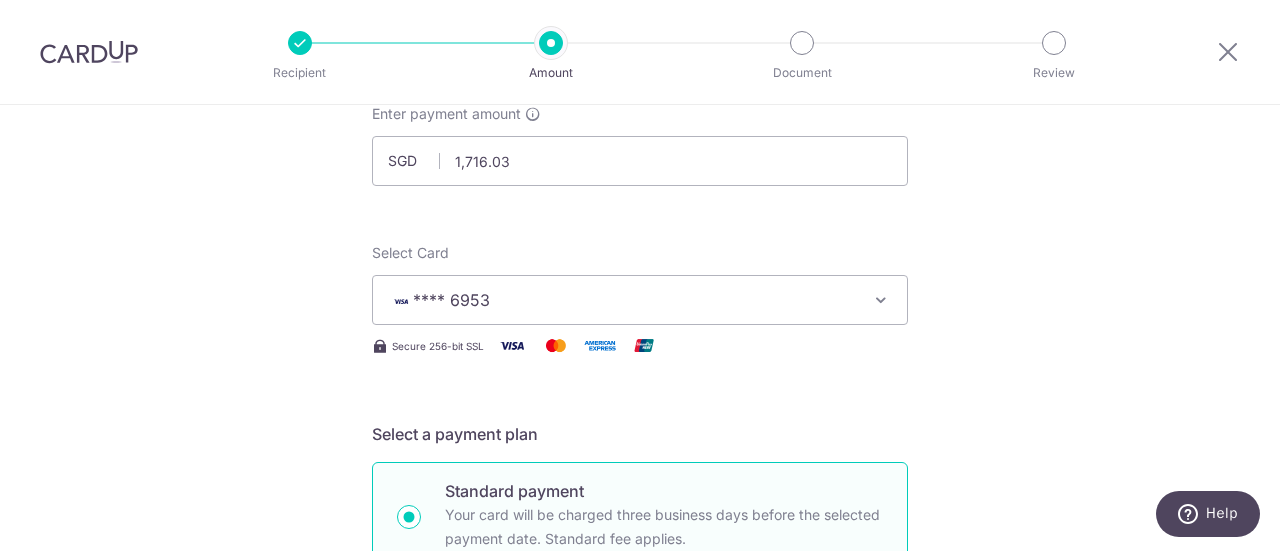 click on "Tell us more about your payment
Enter payment amount
SGD
1,716.03
1716.03
Select Card
**** 6953
Add credit card
Your Cards
**** 6953
Secure 256-bit SSL
Text
New card details
Card
Secure 256-bit SSL" at bounding box center [640, 876] 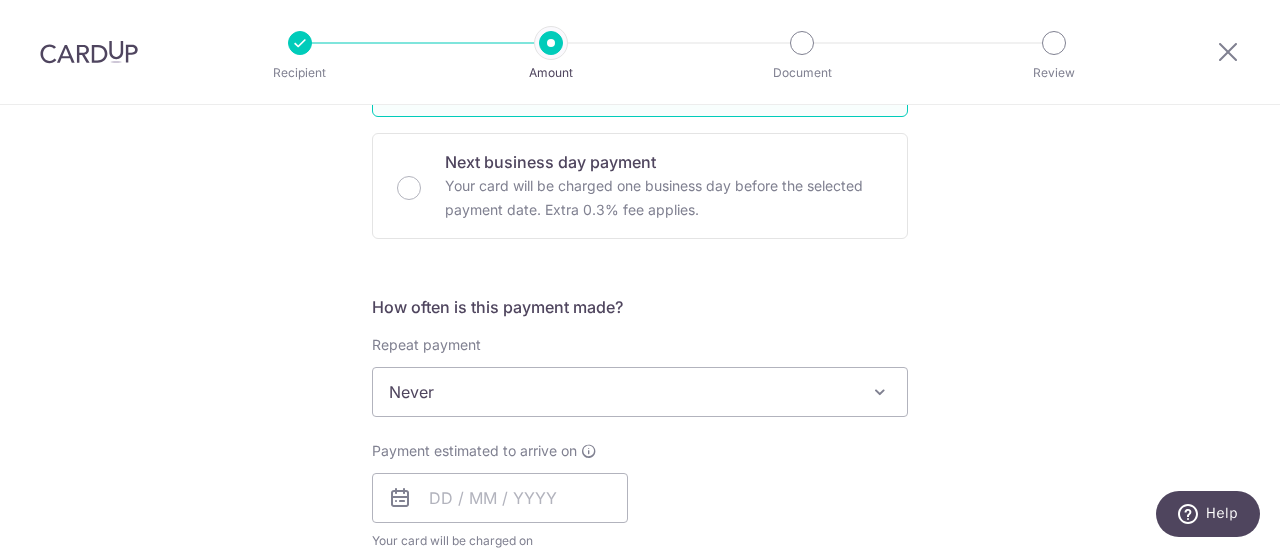 scroll, scrollTop: 666, scrollLeft: 0, axis: vertical 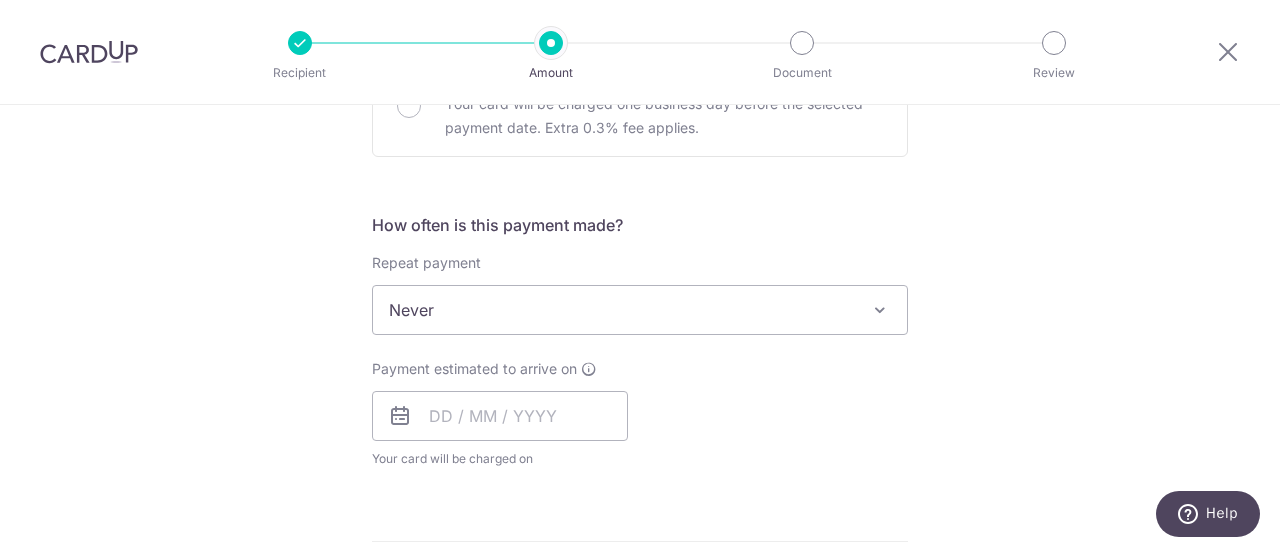 click on "Never" at bounding box center [640, 310] 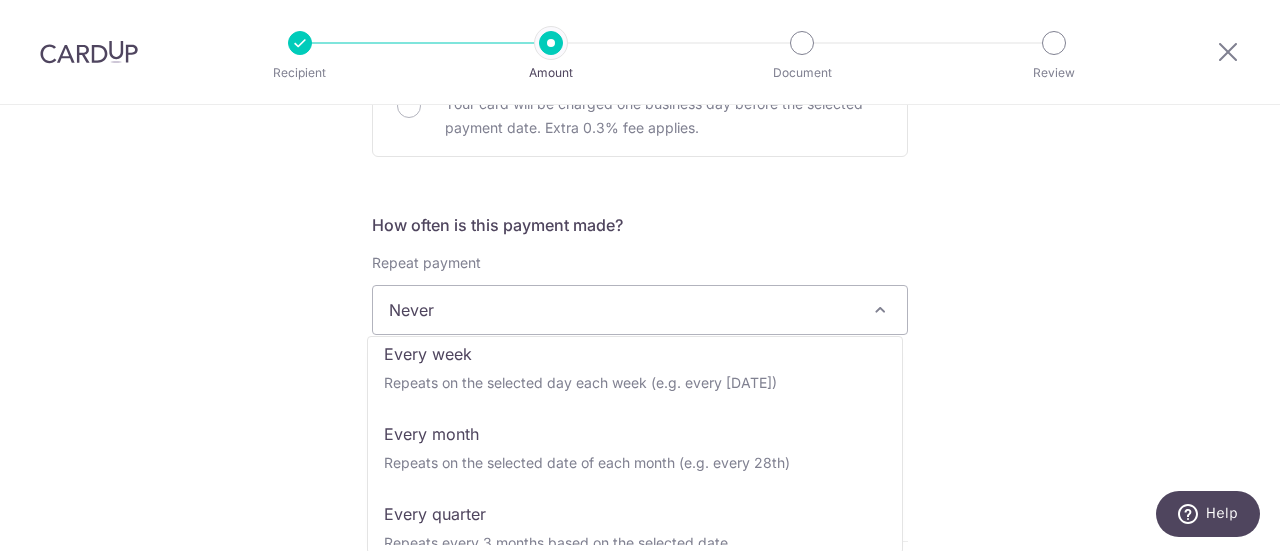 scroll, scrollTop: 0, scrollLeft: 0, axis: both 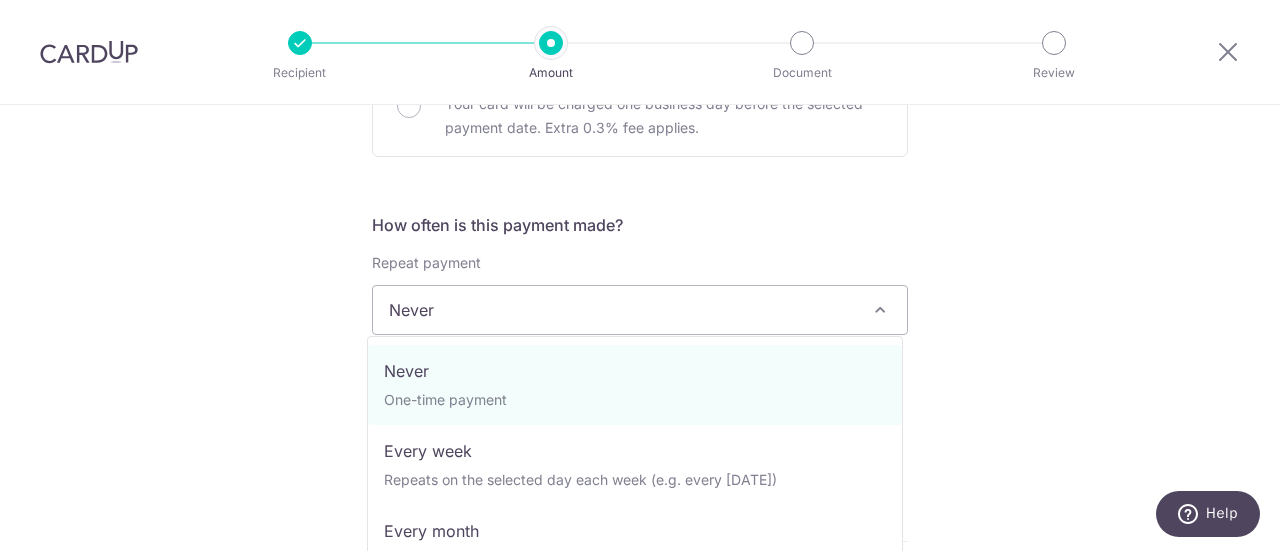 click on "Never" at bounding box center [640, 310] 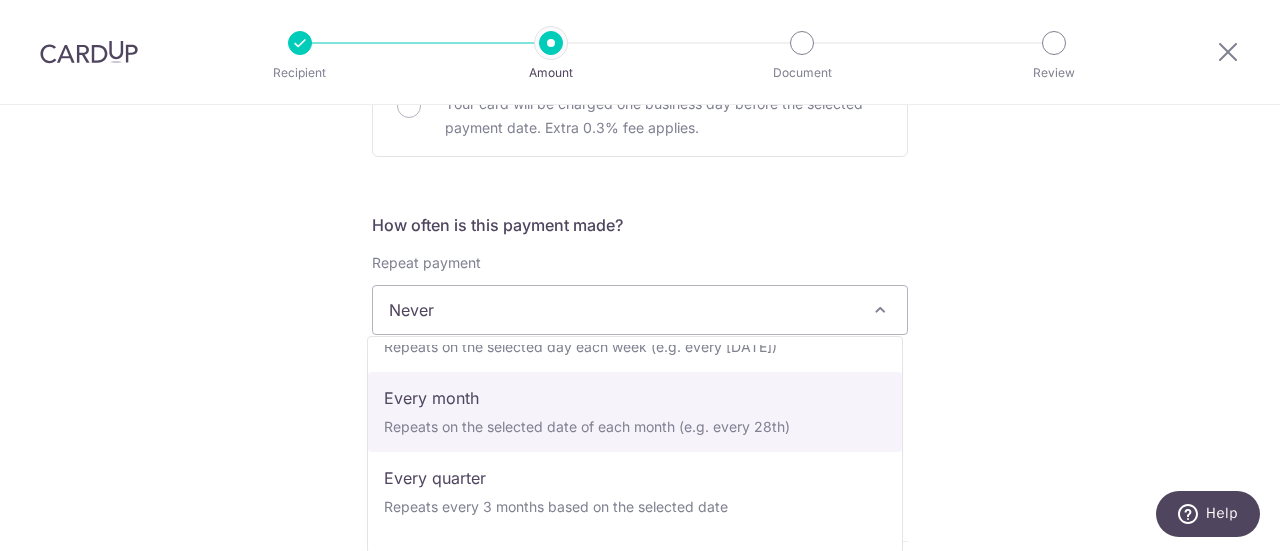scroll, scrollTop: 280, scrollLeft: 0, axis: vertical 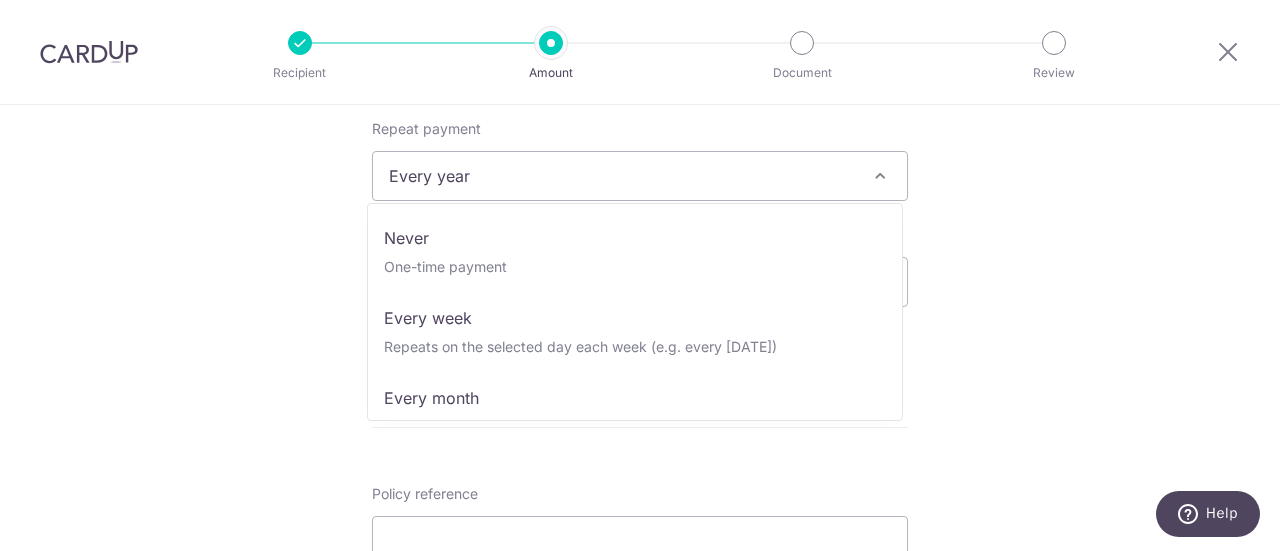 click on "Every year" at bounding box center [640, 176] 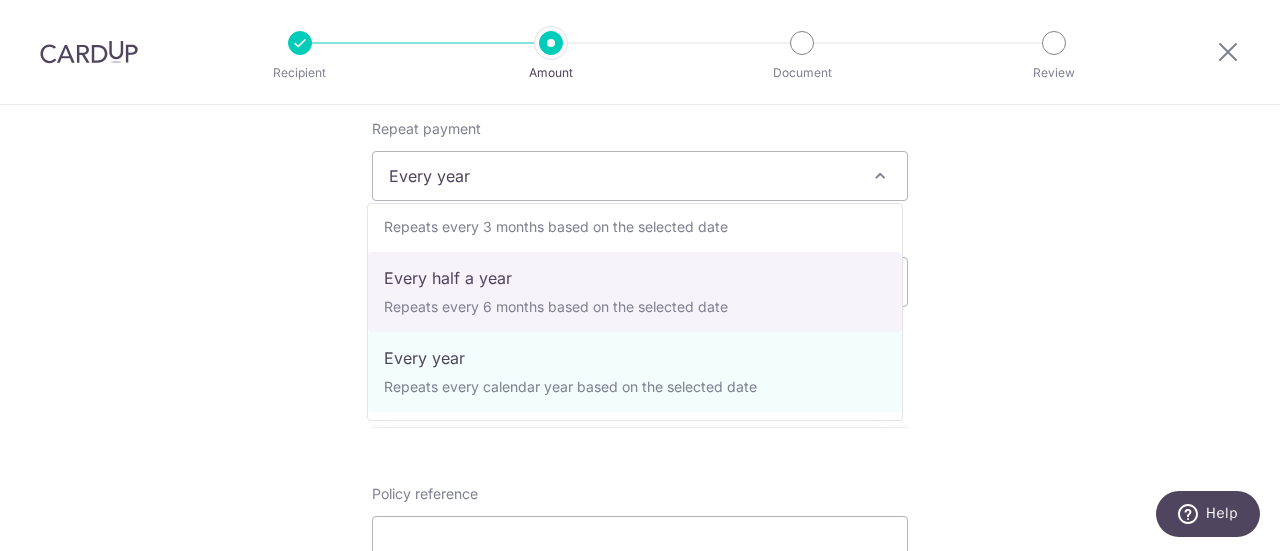 scroll, scrollTop: 0, scrollLeft: 0, axis: both 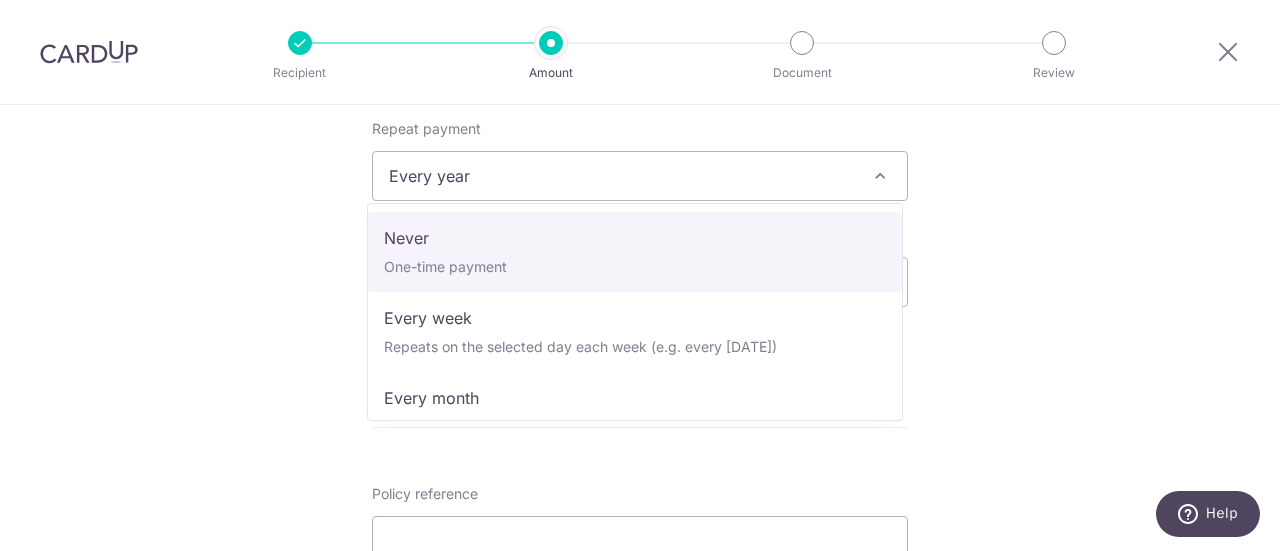 select on "1" 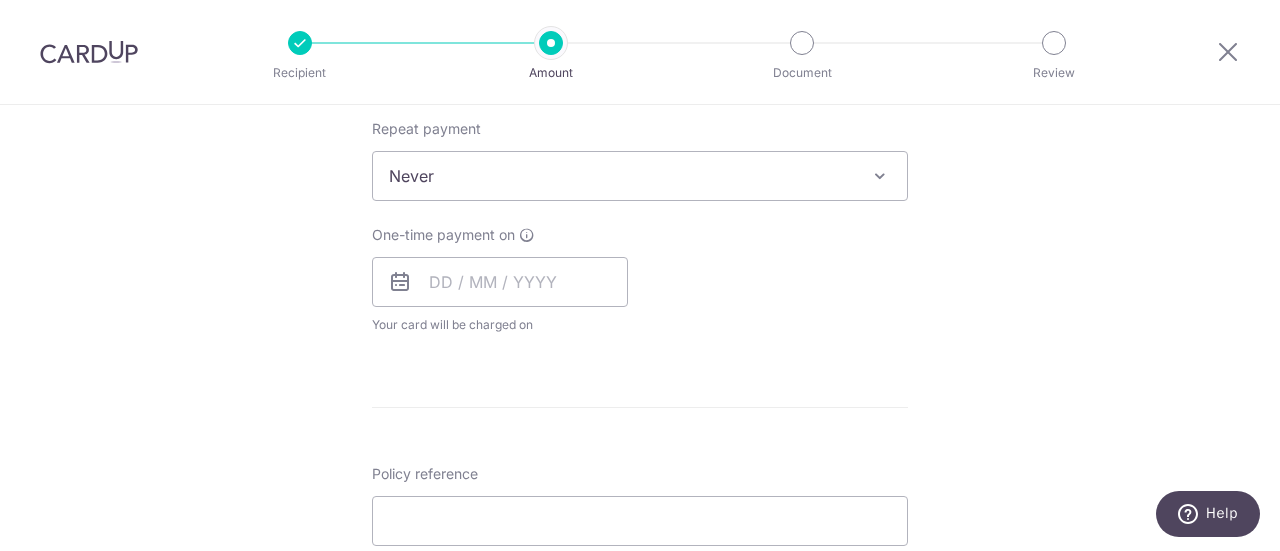 click on "One-time payment on
Your card will be charged on   for the first payment
* If your payment is funded by  9:00am SGT on Friday 11/07/2025
11/07/2025
No. of Payments
Last yearly payment on" at bounding box center (640, 280) 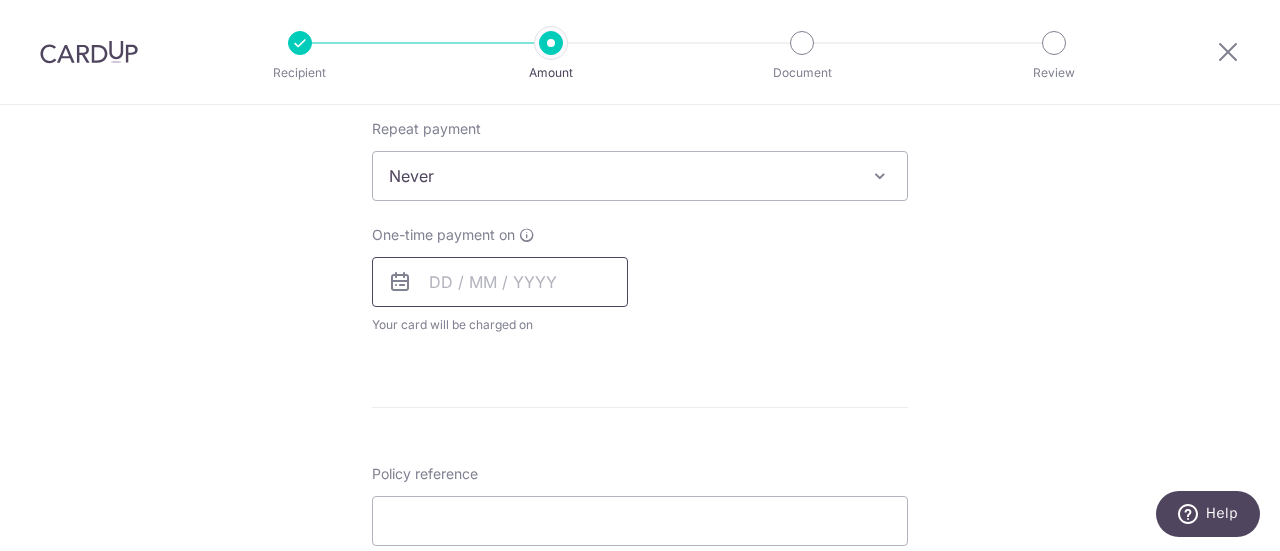click at bounding box center [500, 282] 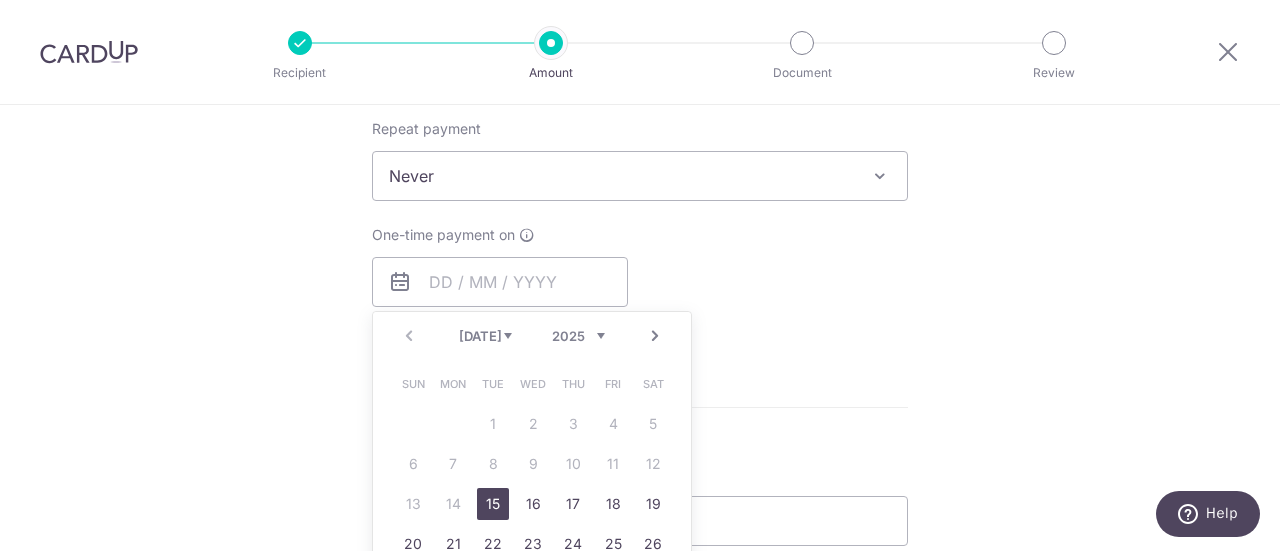 click on "Tell us more about your payment
Enter payment amount
SGD
1,716.03
1716.03
Select Card
**** 6953
Add credit card
Your Cards
**** 6953
Secure 256-bit SSL
Text
New card details
Card
Secure 256-bit SSL" at bounding box center (640, 209) 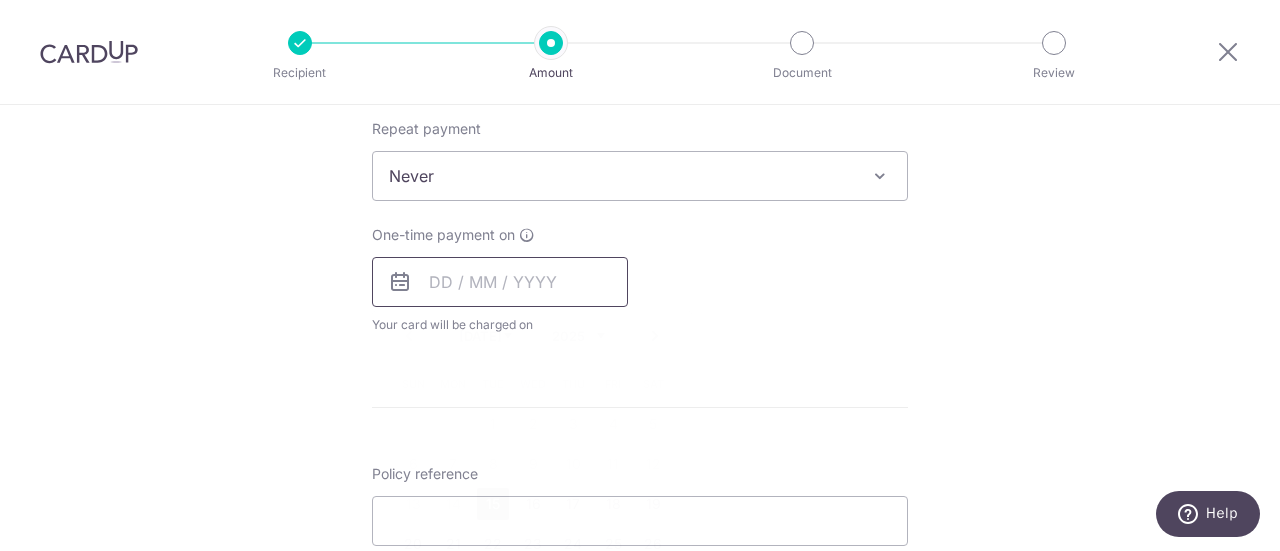 click at bounding box center (500, 282) 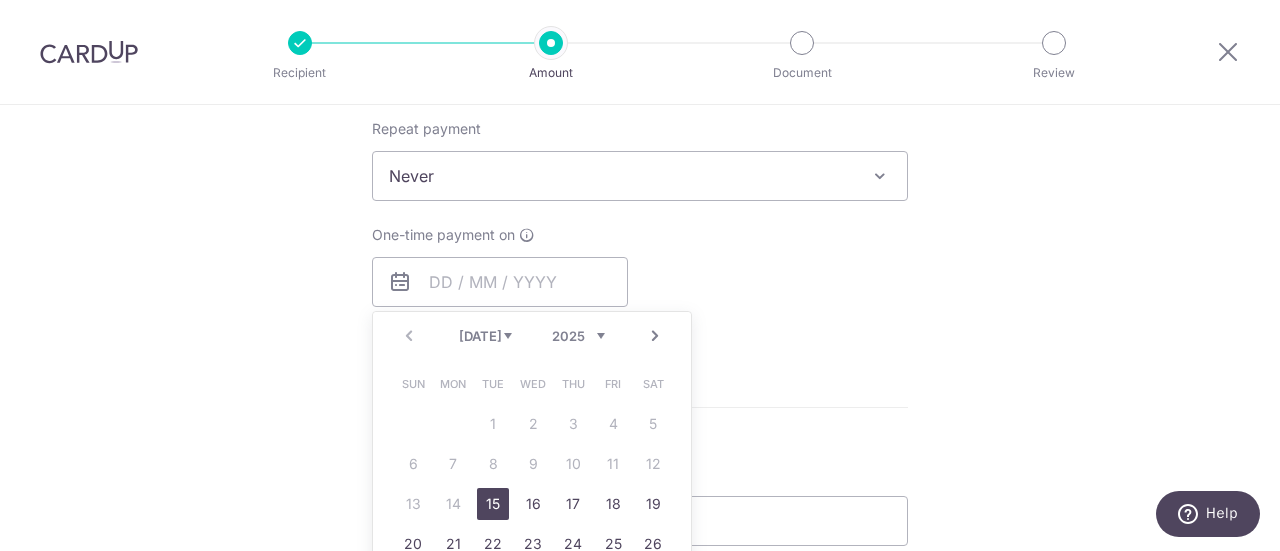 click on "15" at bounding box center [493, 504] 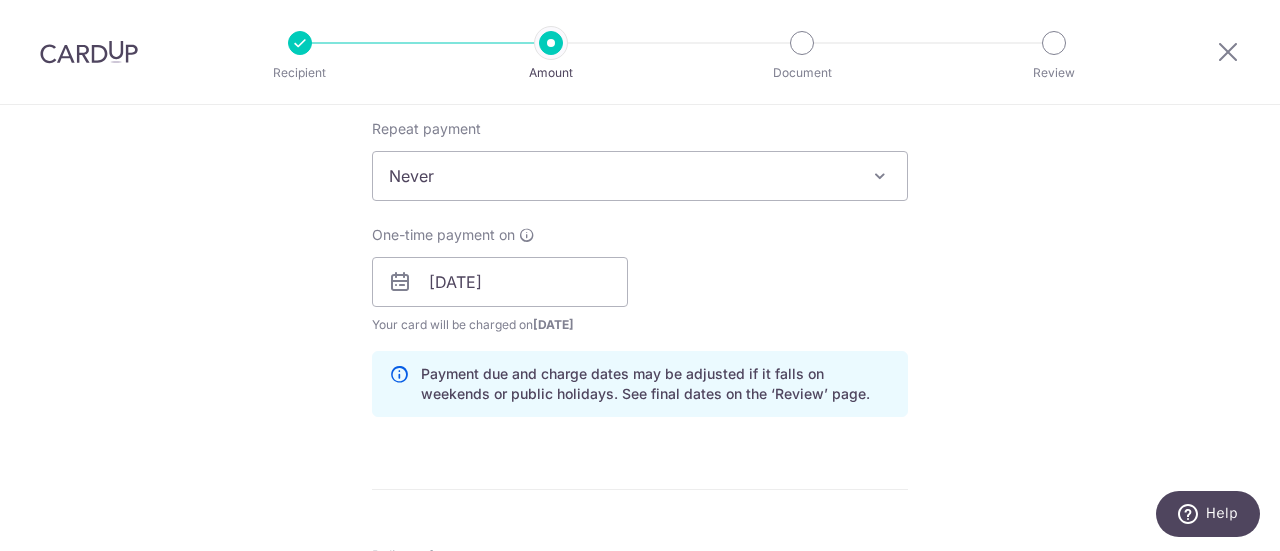 click on "One-time payment on
15/07/2025
Prev Next Jul Aug Sep Oct Nov Dec 2025 2026 2027 2028 2029 2030 2031 2032 2033 2034 2035 Sun Mon Tue Wed Thu Fri Sat     1 2 3 4 5 6 7 8 9 10 11 12 13 14 15 16 17 18 19 20 21 22 23 24 25 26 27 28 29 30 31
Your card will be charged on  10/07/2025  for the first payment
* If your payment is funded by  9:00am SGT on Friday 11/07/2025
11/07/2025
No. of Payments
Last yearly payment on" at bounding box center [640, 280] 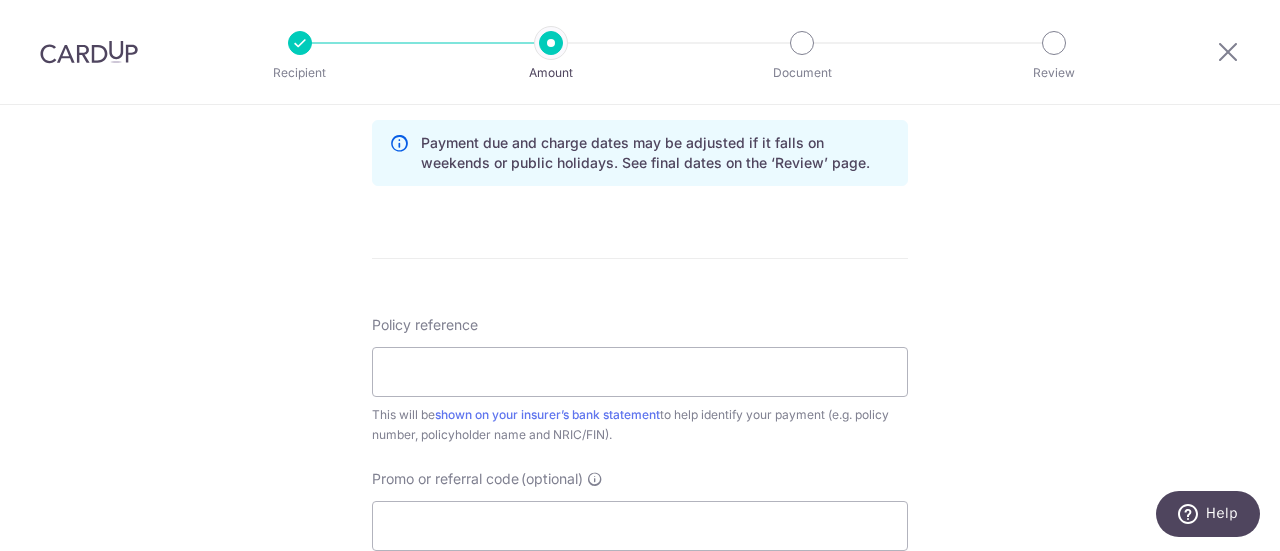 scroll, scrollTop: 1066, scrollLeft: 0, axis: vertical 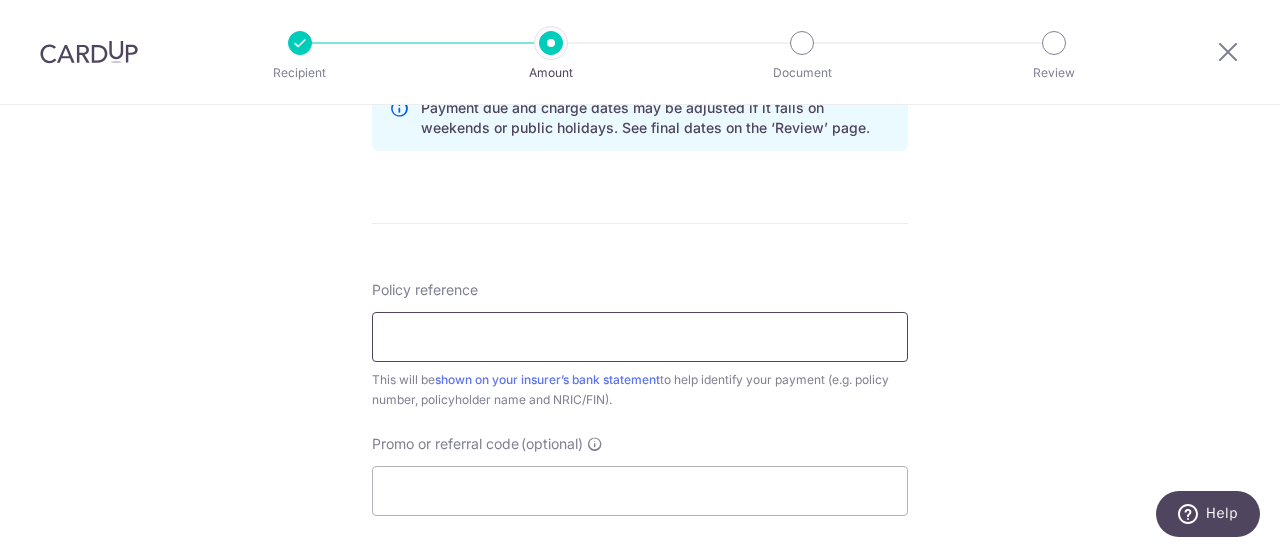 click on "Policy reference" at bounding box center [640, 337] 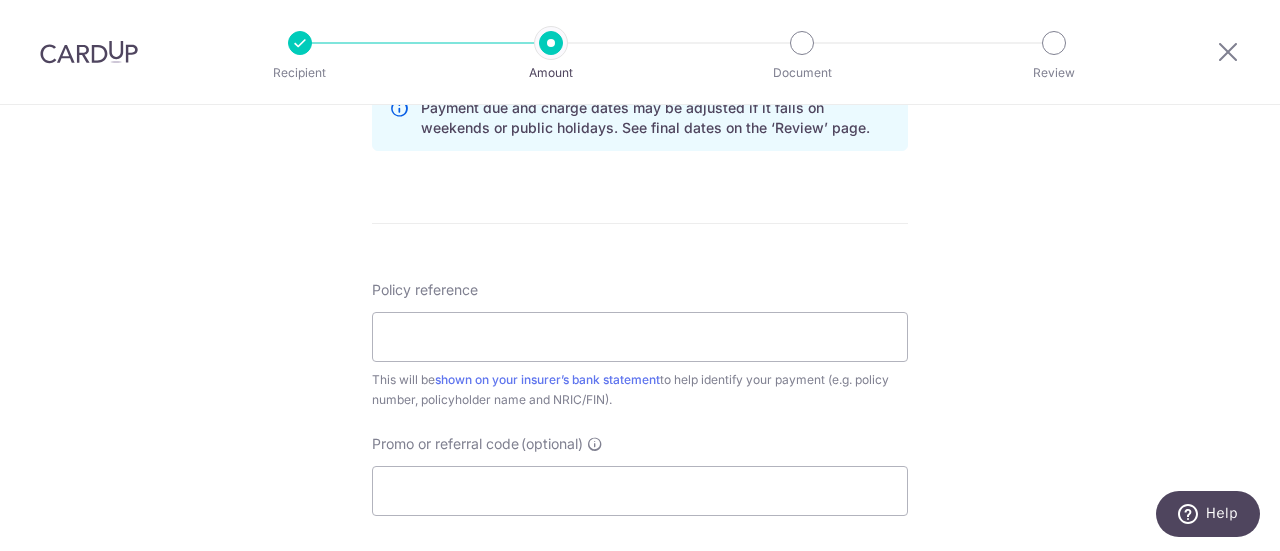 click on "Policy reference
This will be  shown on your insurer’s bank statement  to help identify your payment (e.g. policy number, policyholder name and NRIC/FIN)." at bounding box center [640, 345] 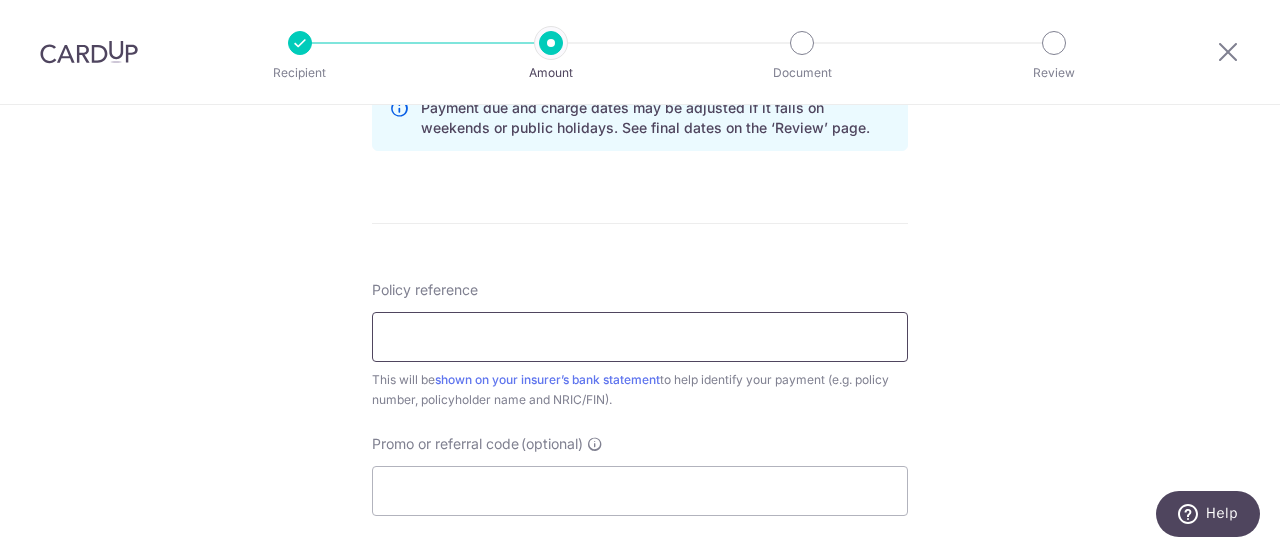 click on "Policy reference" at bounding box center [640, 337] 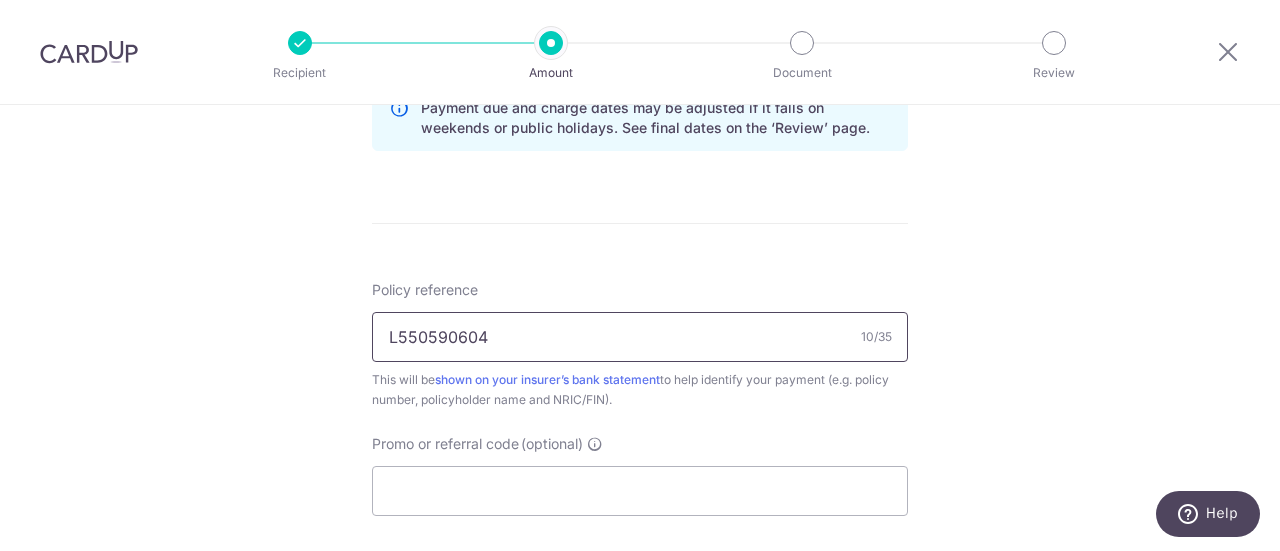 type on "L550590604" 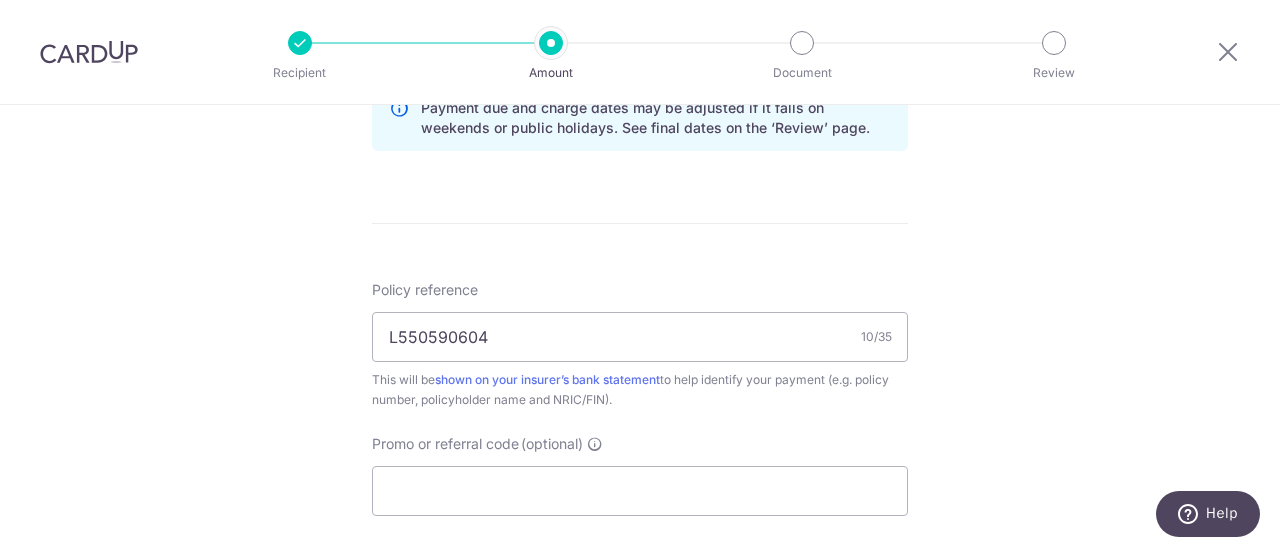 click on "Enter payment amount
SGD
1,716.03
1716.03
Select Card
**** 6953
Add credit card
Your Cards
**** 6953
Secure 256-bit SSL
Text
New card details
Card
Secure 256-bit SSL" at bounding box center (640, 3) 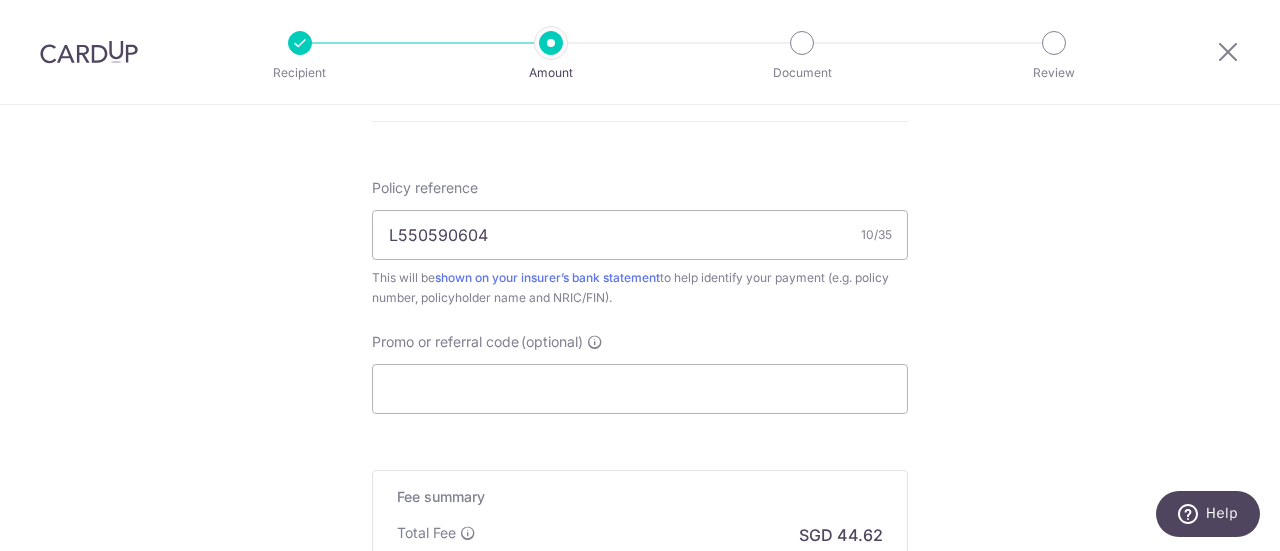 scroll, scrollTop: 1200, scrollLeft: 0, axis: vertical 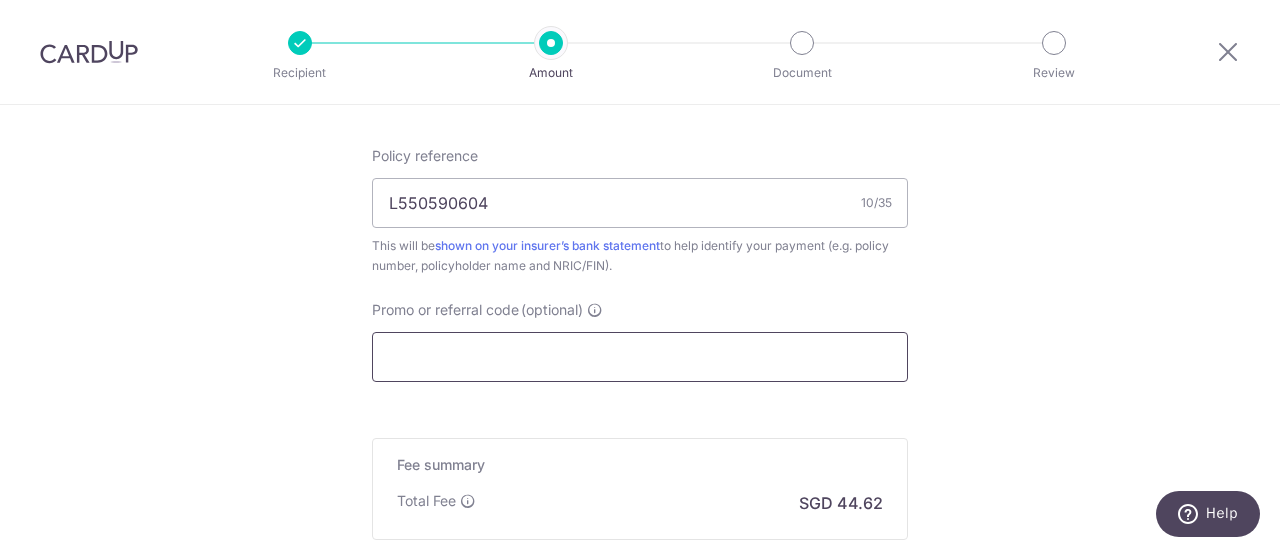 click on "Promo or referral code
(optional)" at bounding box center (640, 357) 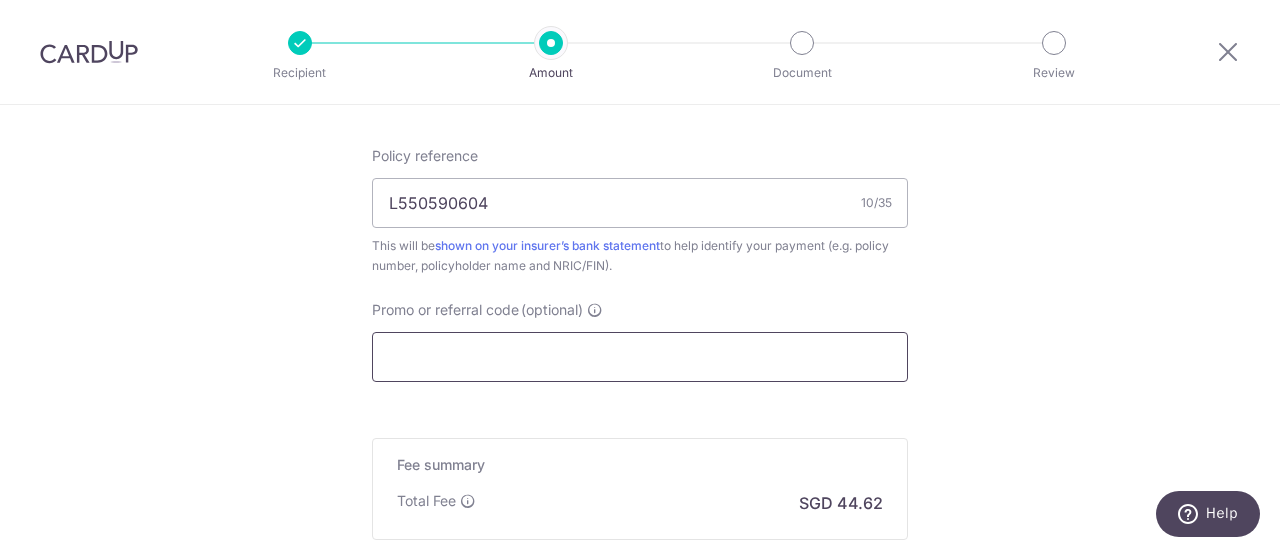 click on "Promo or referral code
(optional)" at bounding box center (640, 357) 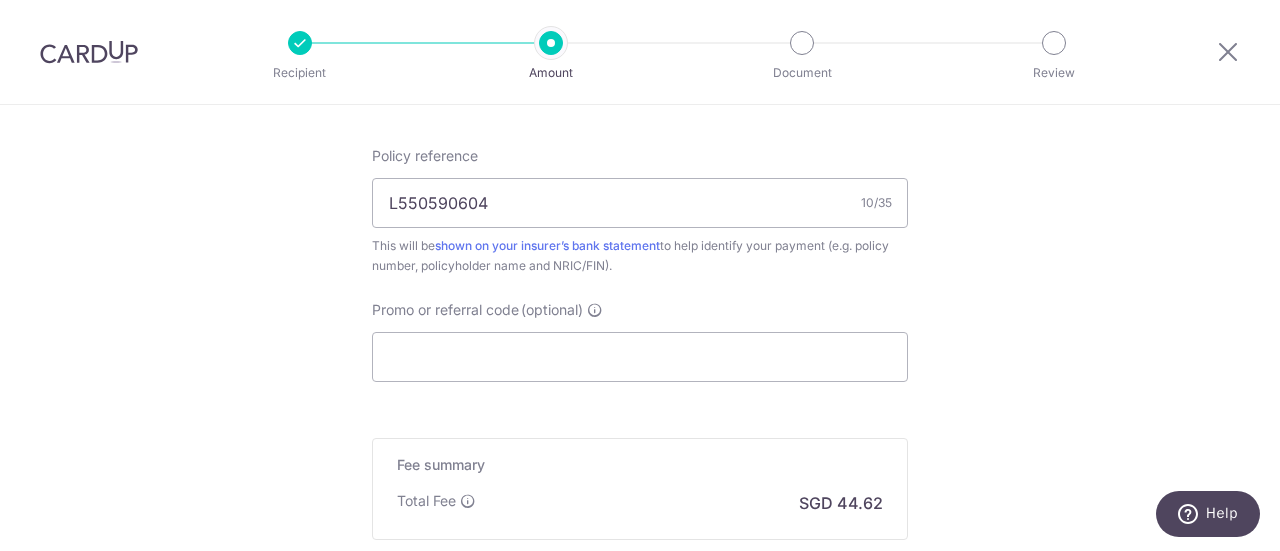 click on "This will be  shown on your insurer’s bank statement  to help identify your payment (e.g. policy number, policyholder name and NRIC/FIN)." at bounding box center (640, 256) 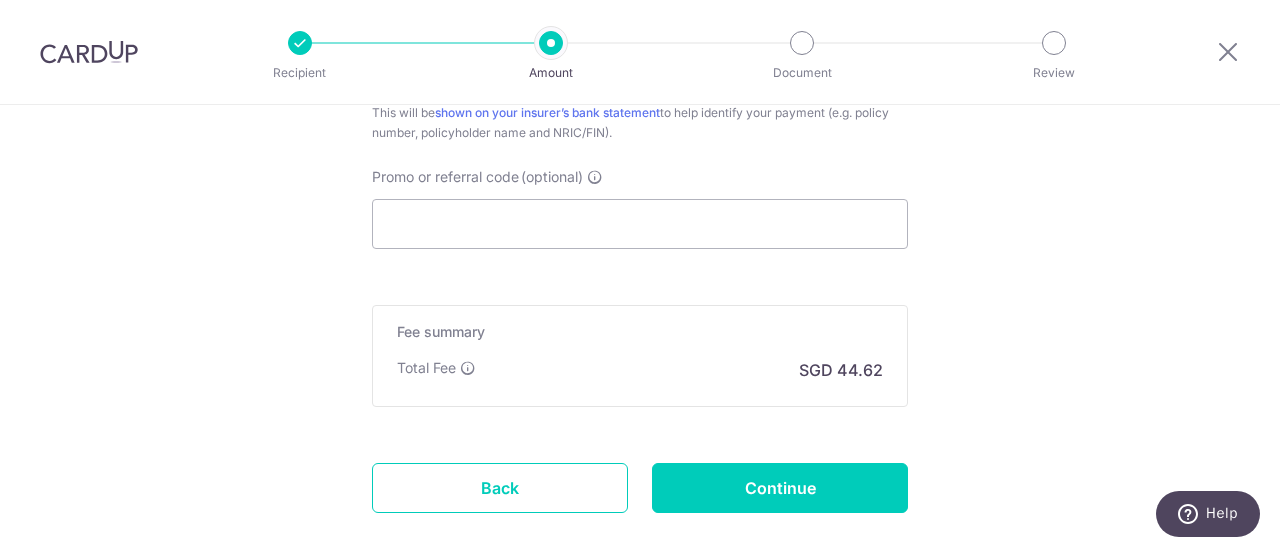 scroll, scrollTop: 1440, scrollLeft: 0, axis: vertical 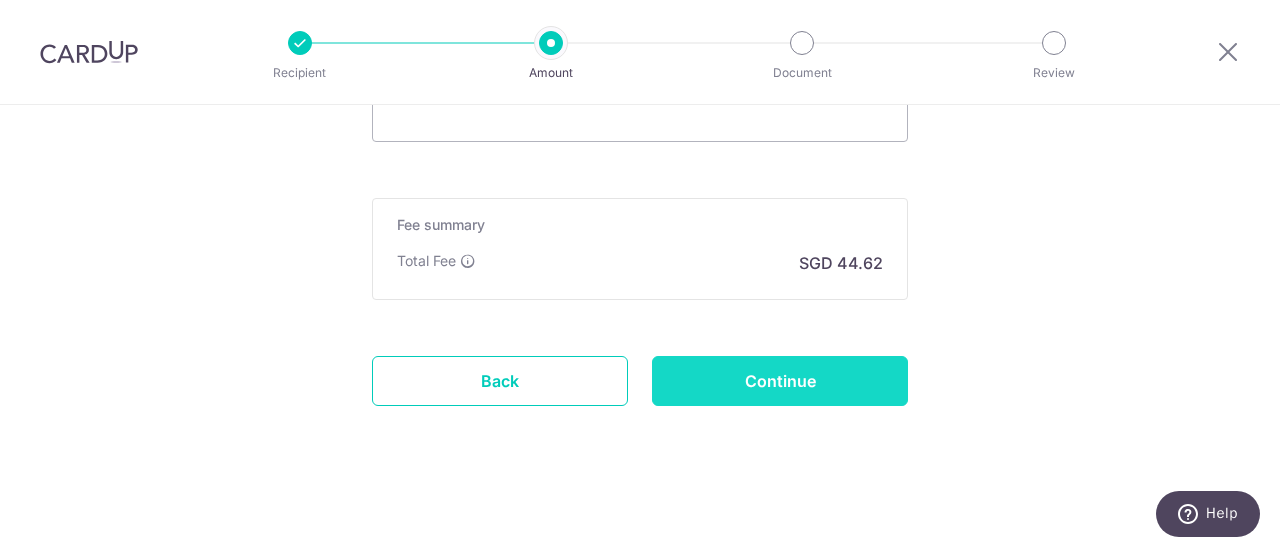 click on "Continue" at bounding box center (780, 381) 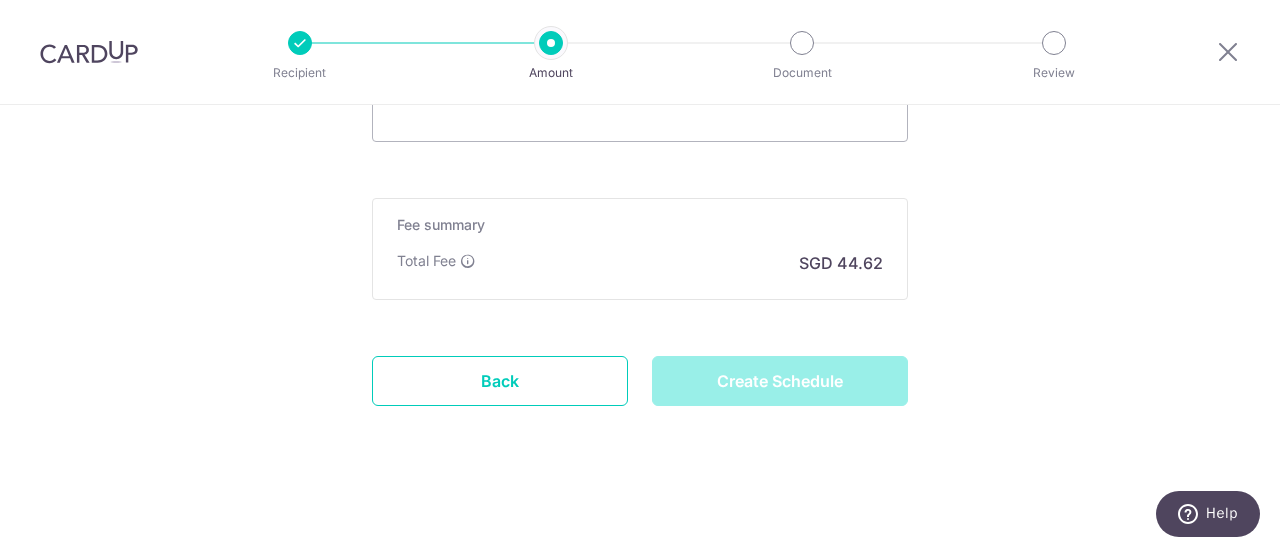 type on "Create Schedule" 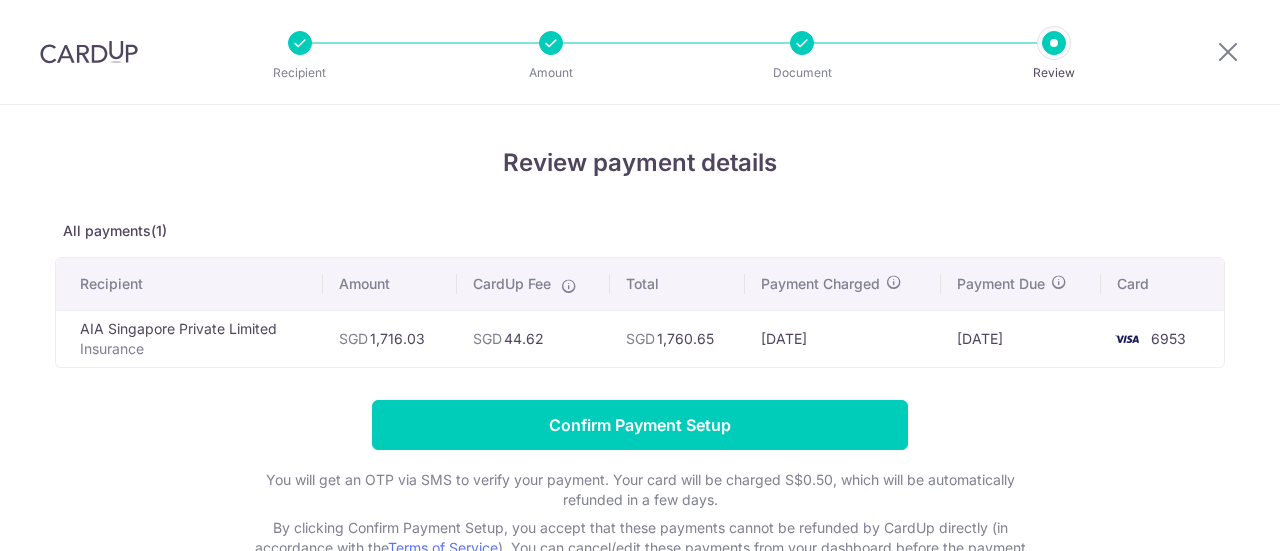 scroll, scrollTop: 0, scrollLeft: 0, axis: both 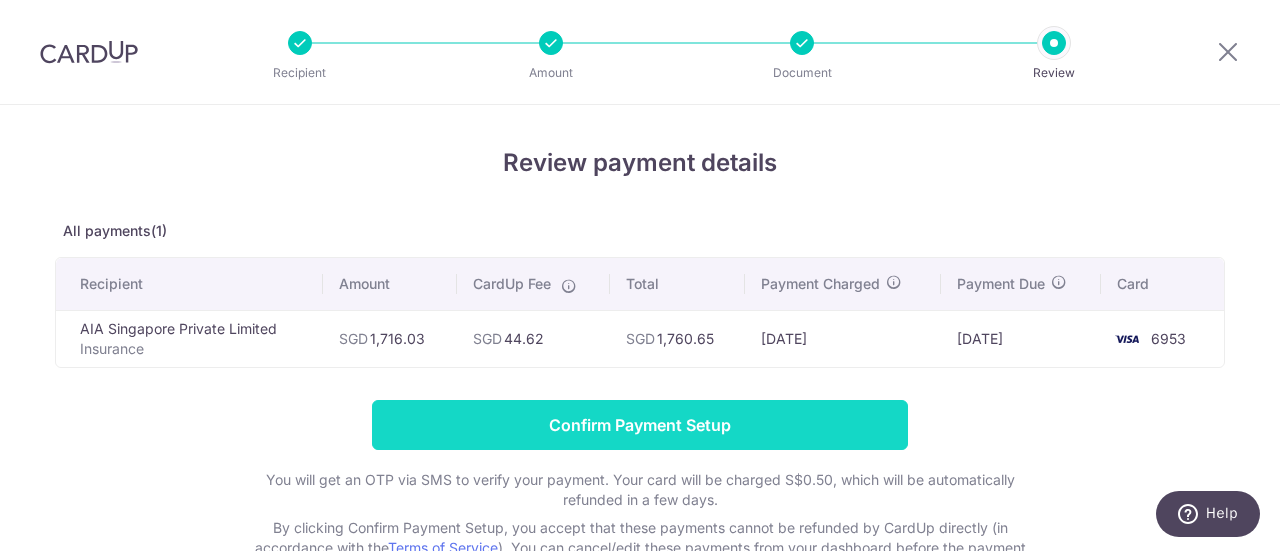 click on "Confirm Payment Setup" at bounding box center [640, 425] 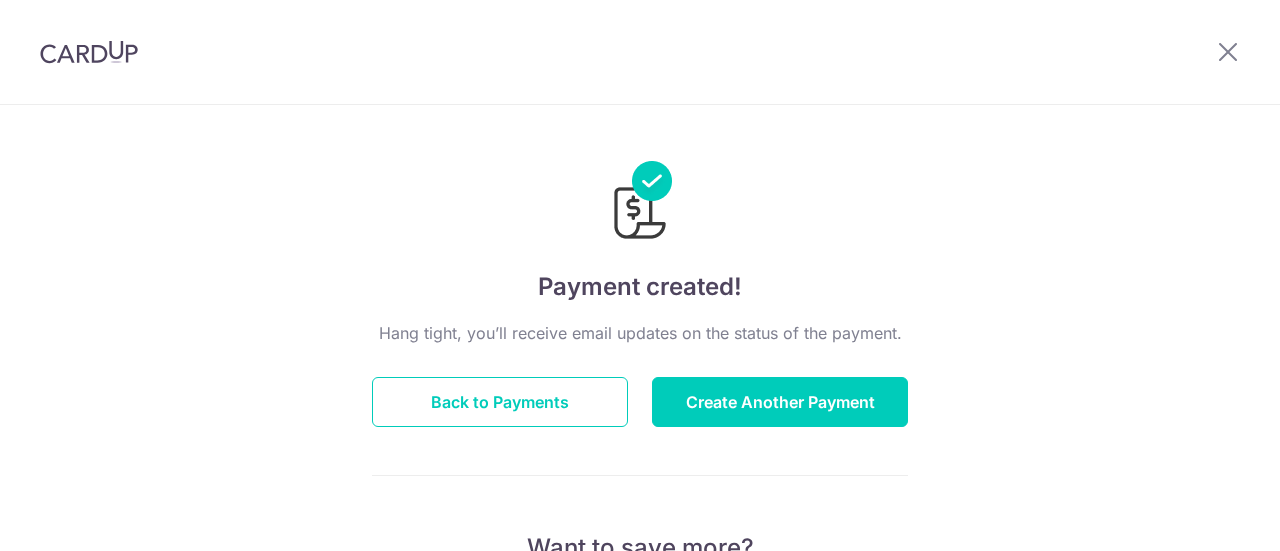 scroll, scrollTop: 0, scrollLeft: 0, axis: both 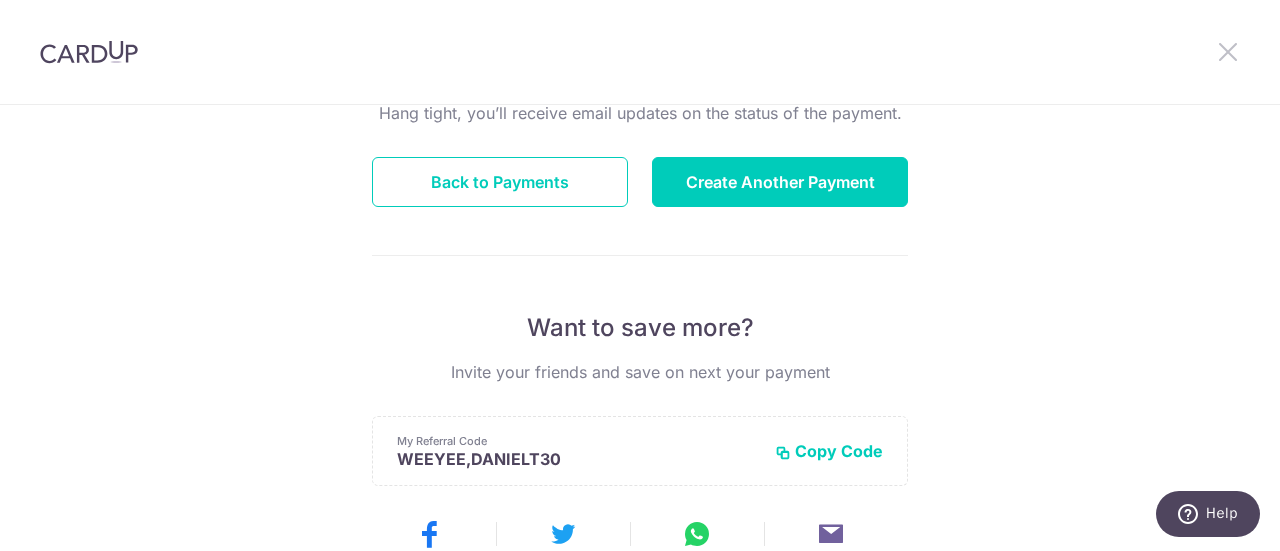 click at bounding box center (1228, 51) 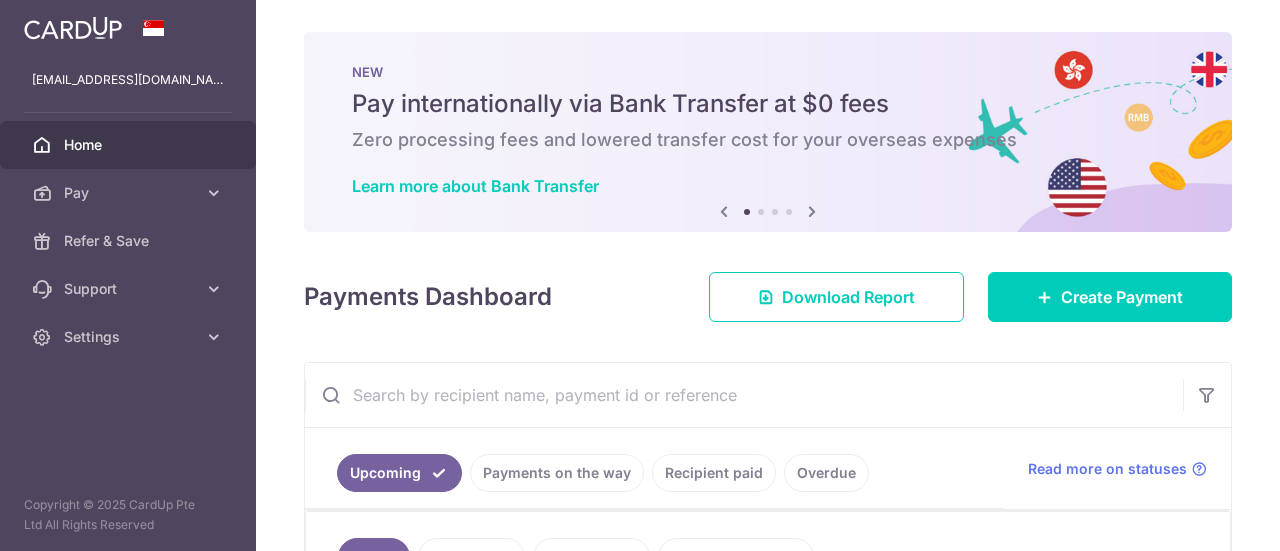scroll, scrollTop: 0, scrollLeft: 0, axis: both 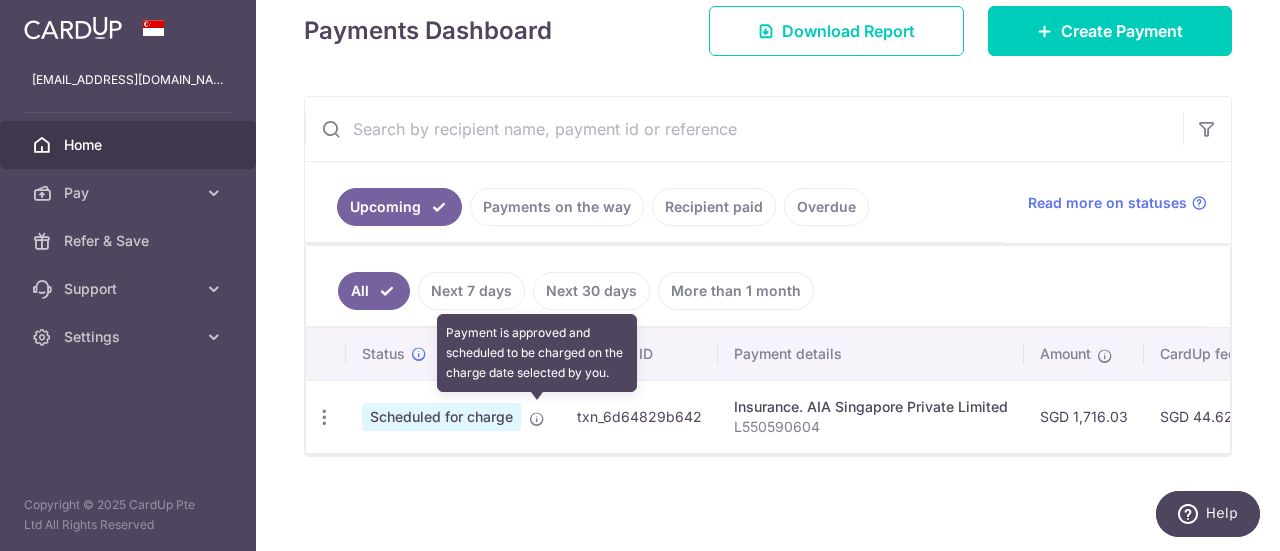 click at bounding box center (537, 419) 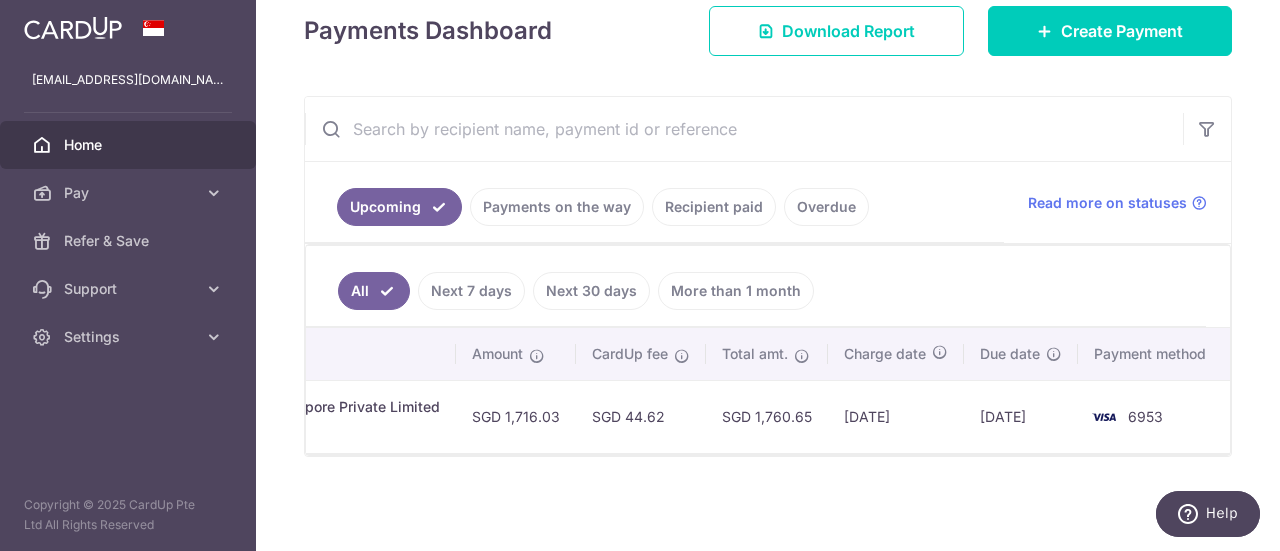 scroll, scrollTop: 0, scrollLeft: 0, axis: both 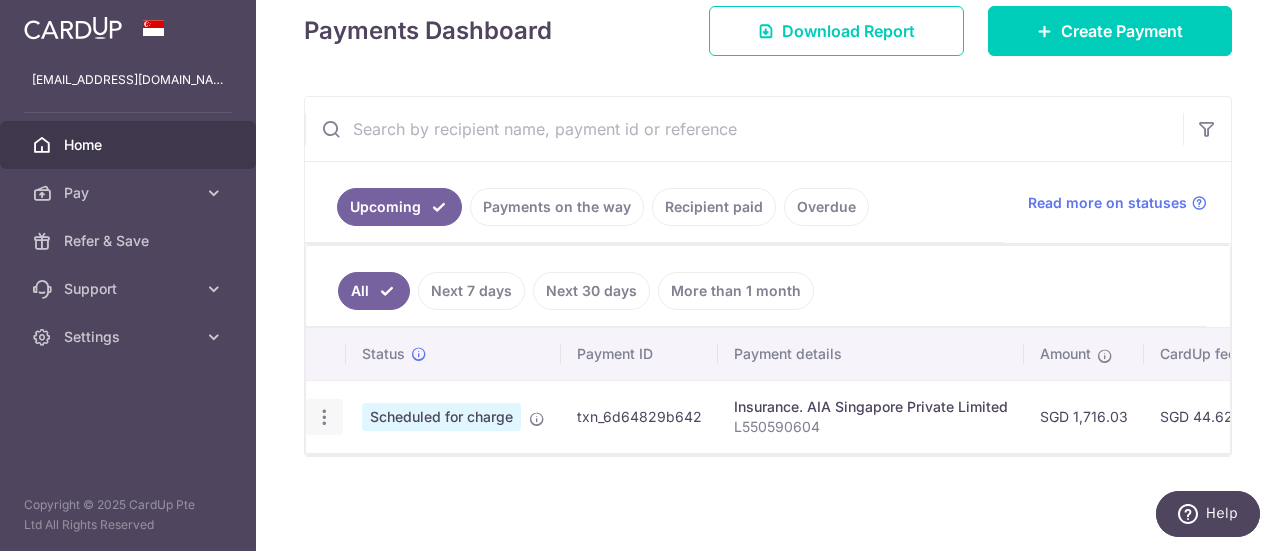 click at bounding box center [324, 417] 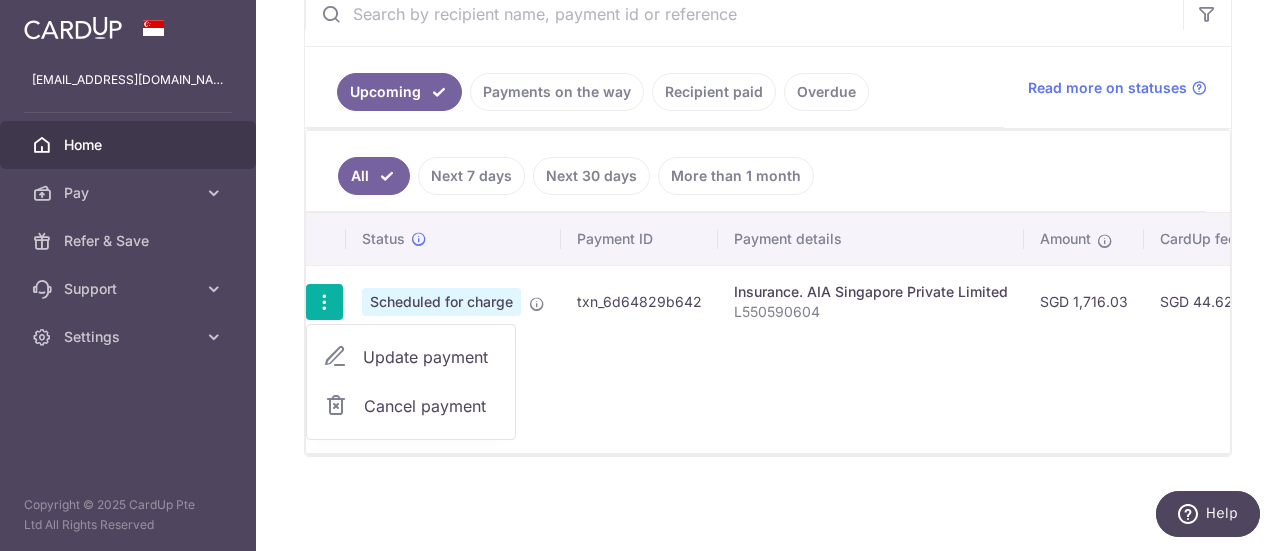 click on "Status
Payment ID
Payment details
Amount
CardUp fee
Total amt.
Charge date
Due date
Payment method
Update payment
Cancel payment
Scheduled for charge
txn_6d64829b642
Insurance. AIA Singapore Private Limited
L550590604
SGD 1,716.03
SGD 44.62" at bounding box center [768, 333] 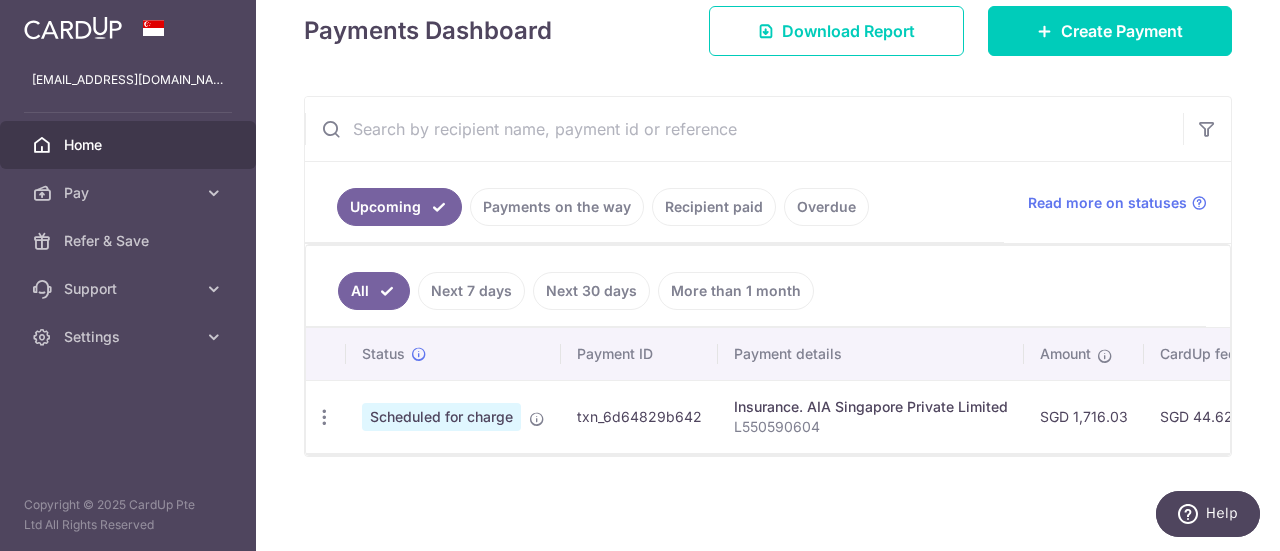 click on "×
Pause Schedule
Pause all future payments in this series
Pause just this one payment
By clicking below, you confirm you are pausing this payment to   on  . Payments can be unpaused at anytime prior to payment taken date.
Confirm
Cancel Schedule
Cancel all future payments in this series
Cancel just this one payment
Confirm
Approve Payment
Recipient Bank Details" at bounding box center (768, 275) 